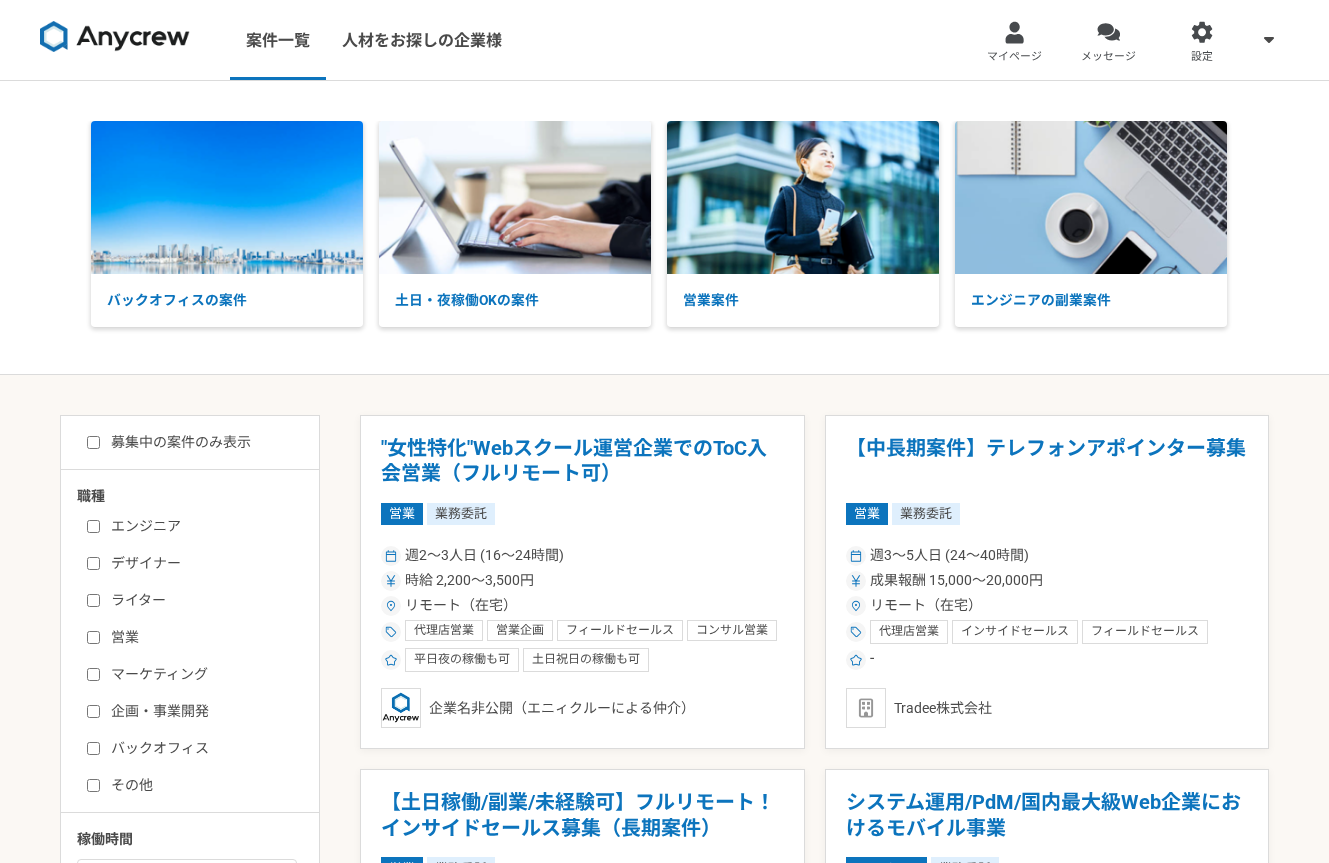 scroll, scrollTop: 0, scrollLeft: 0, axis: both 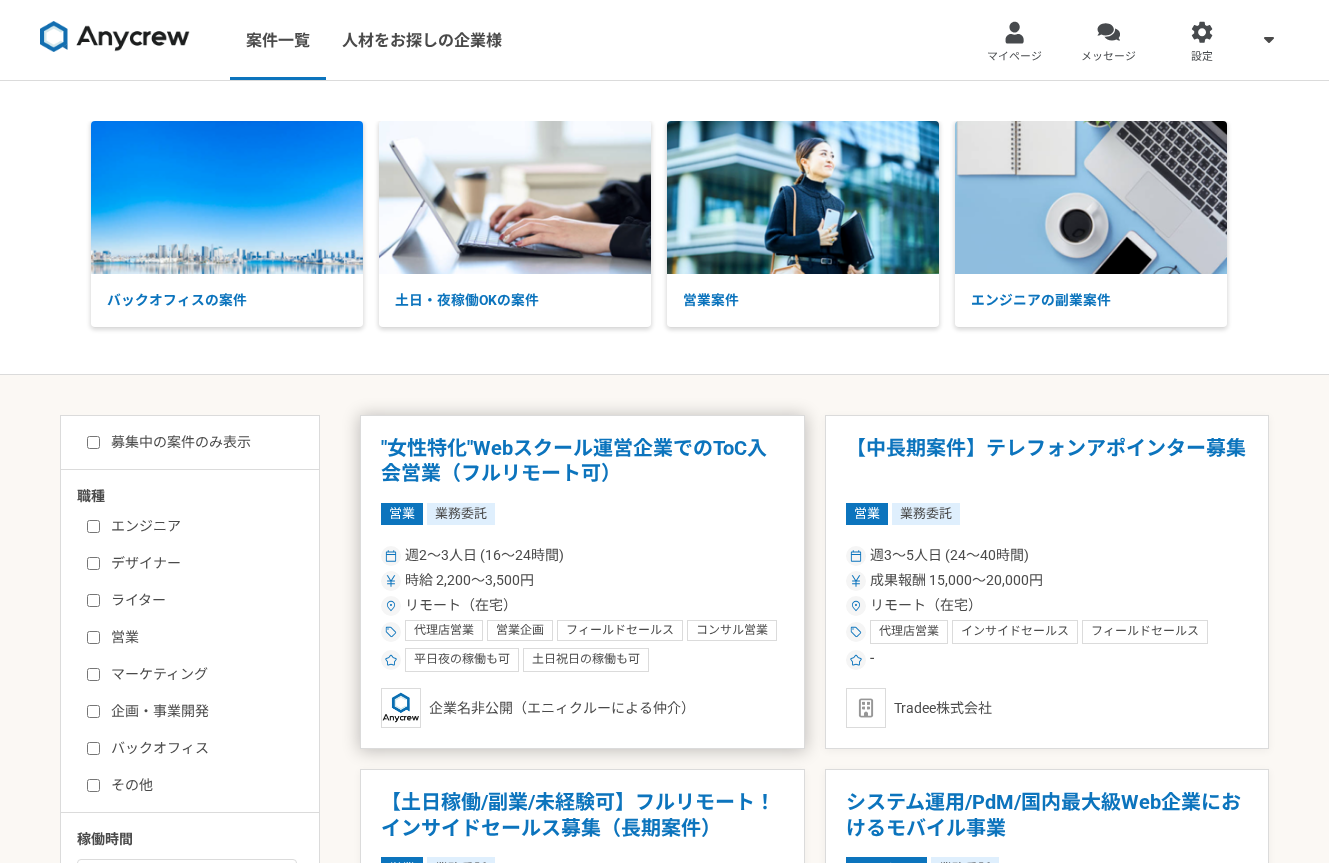 click on ""女性特化"Webスクール運営企業でのToC入会営業（フルリモート可）" at bounding box center [582, 461] 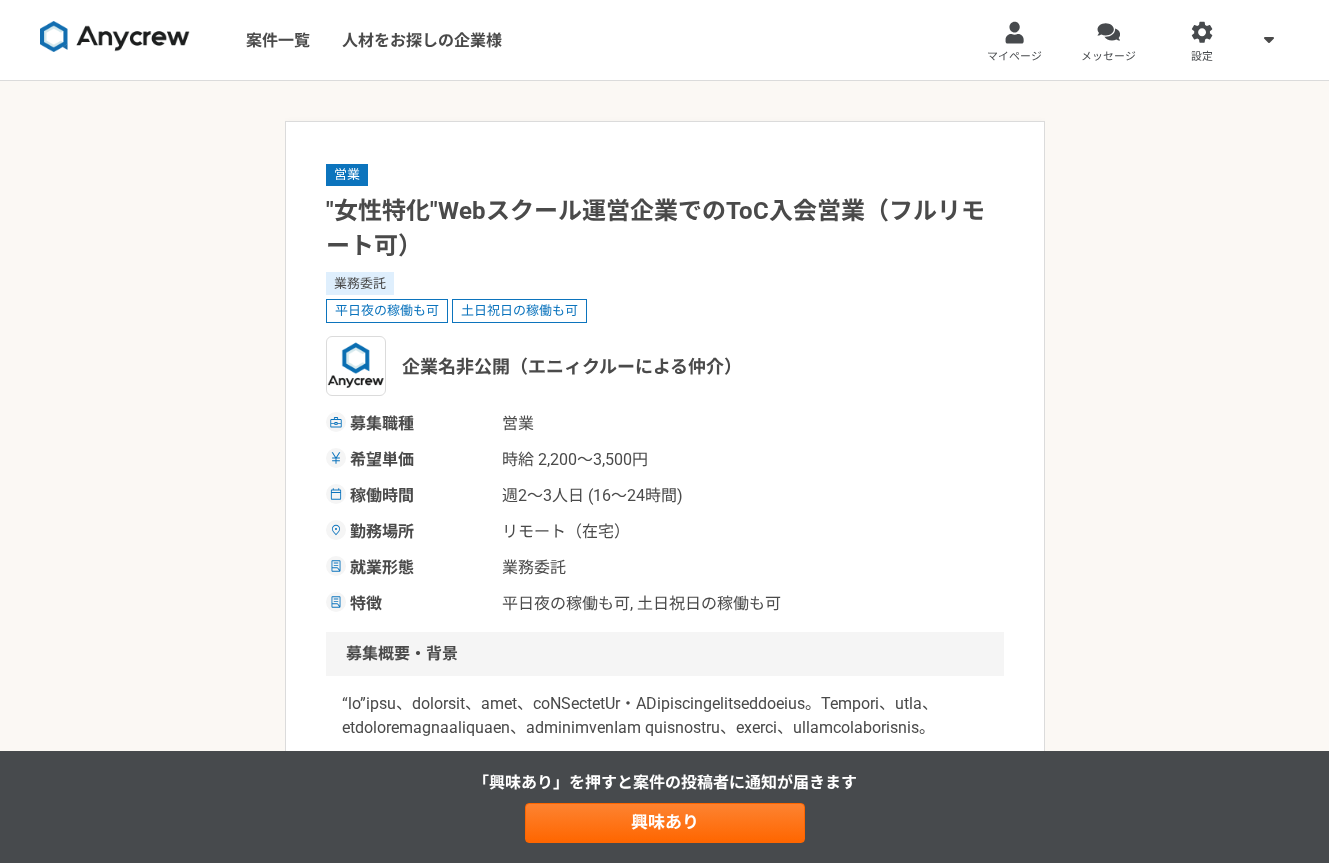 scroll, scrollTop: 0, scrollLeft: 0, axis: both 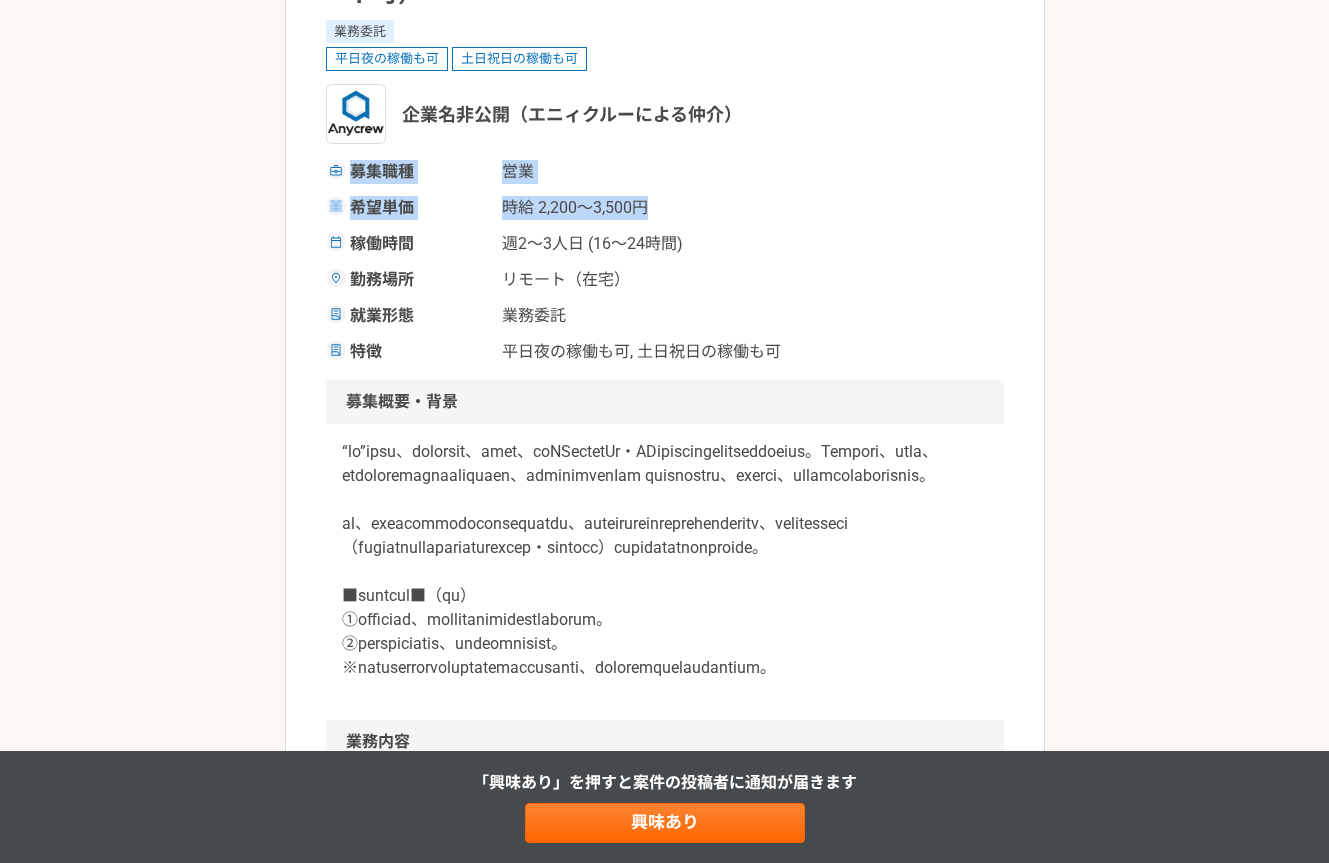 drag, startPoint x: 348, startPoint y: 167, endPoint x: 722, endPoint y: 207, distance: 376.13297 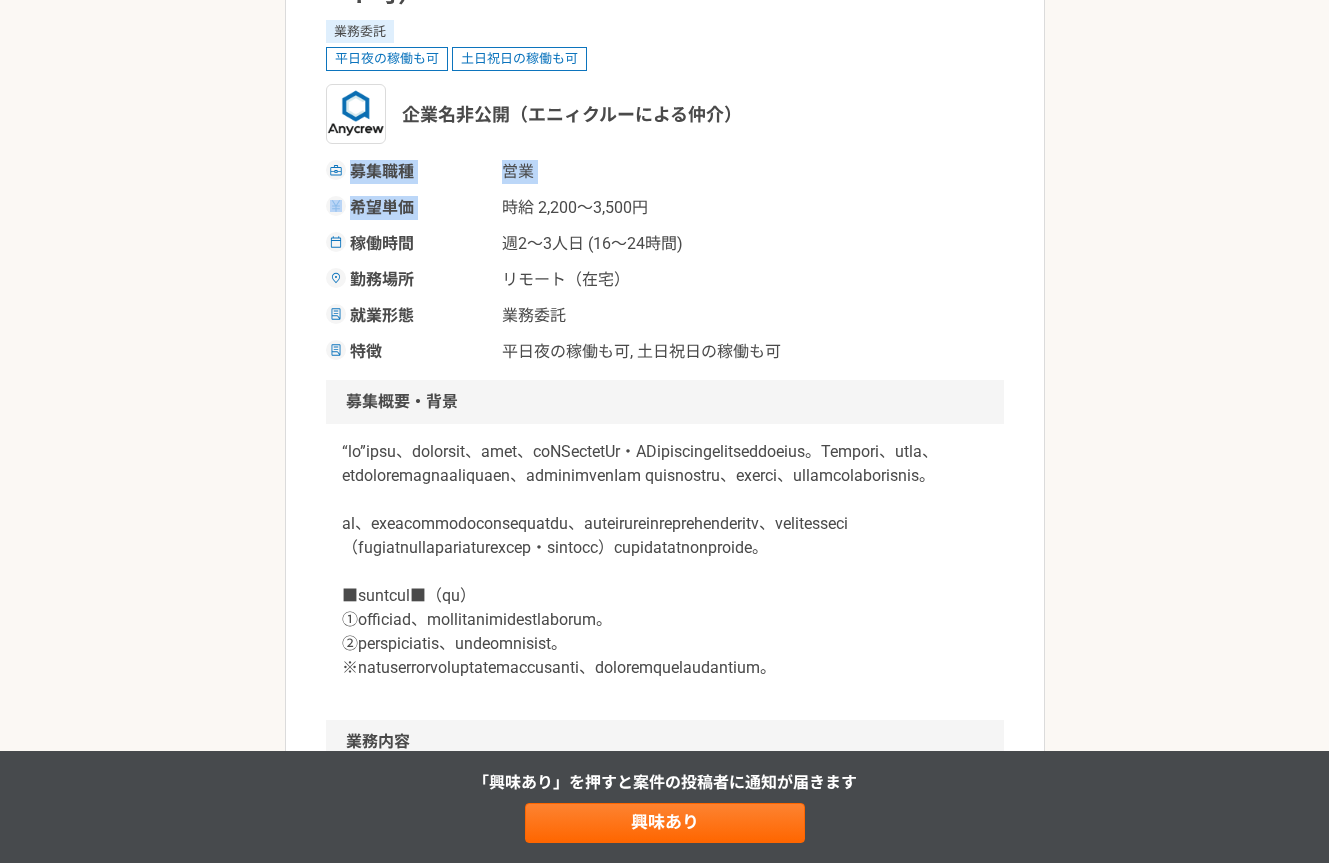 drag, startPoint x: 353, startPoint y: 174, endPoint x: 688, endPoint y: 190, distance: 335.38187 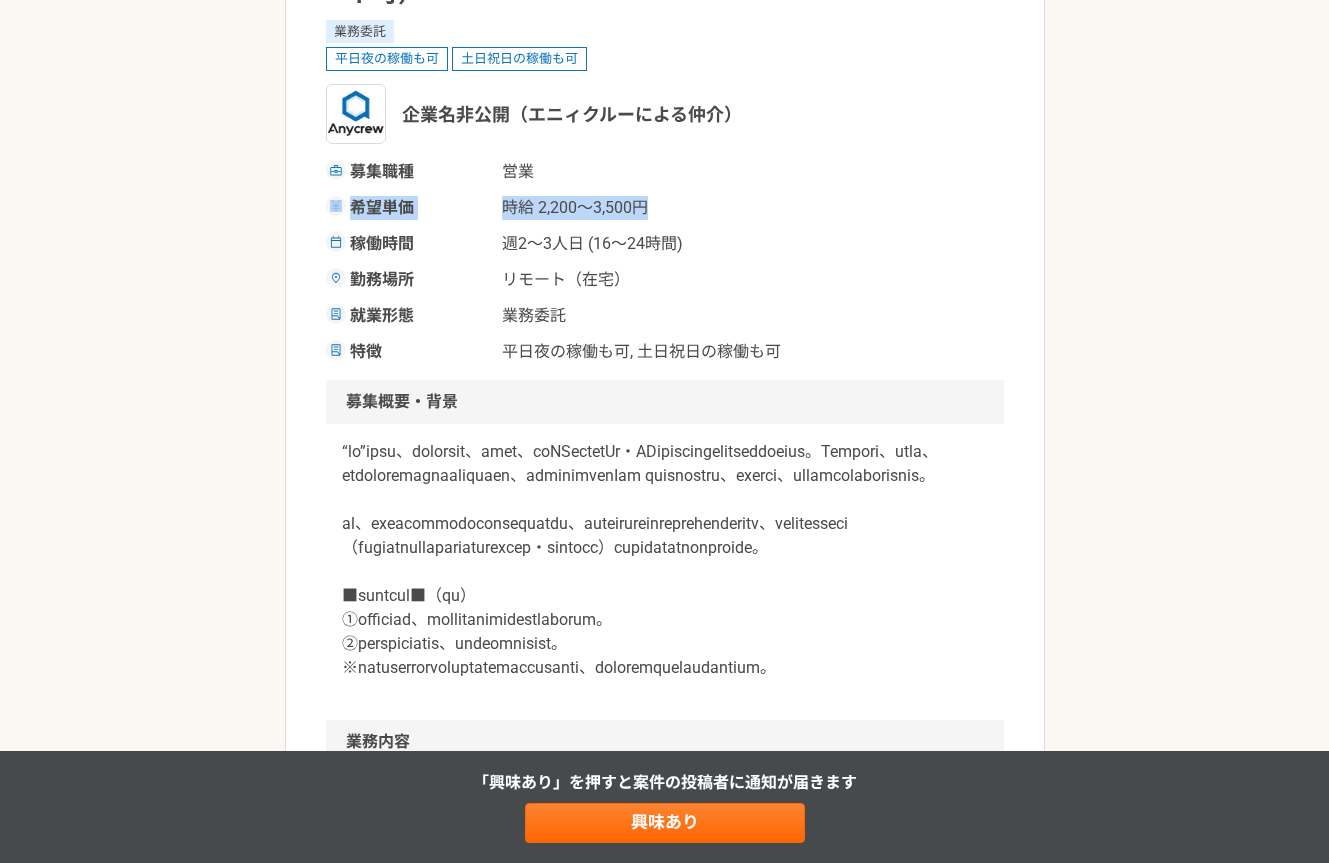 drag, startPoint x: 671, startPoint y: 214, endPoint x: 335, endPoint y: 210, distance: 336.0238 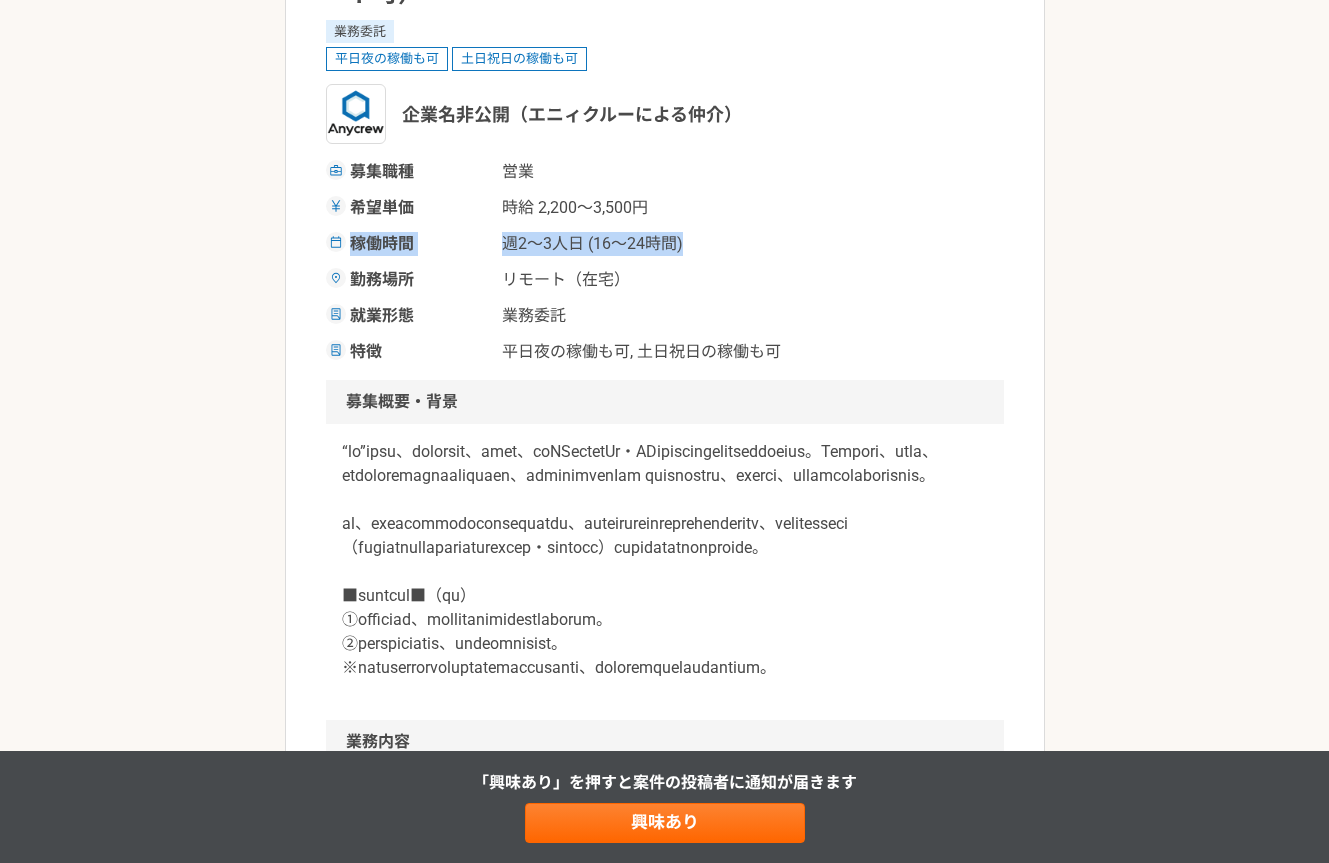 drag, startPoint x: 350, startPoint y: 242, endPoint x: 823, endPoint y: 247, distance: 473.02643 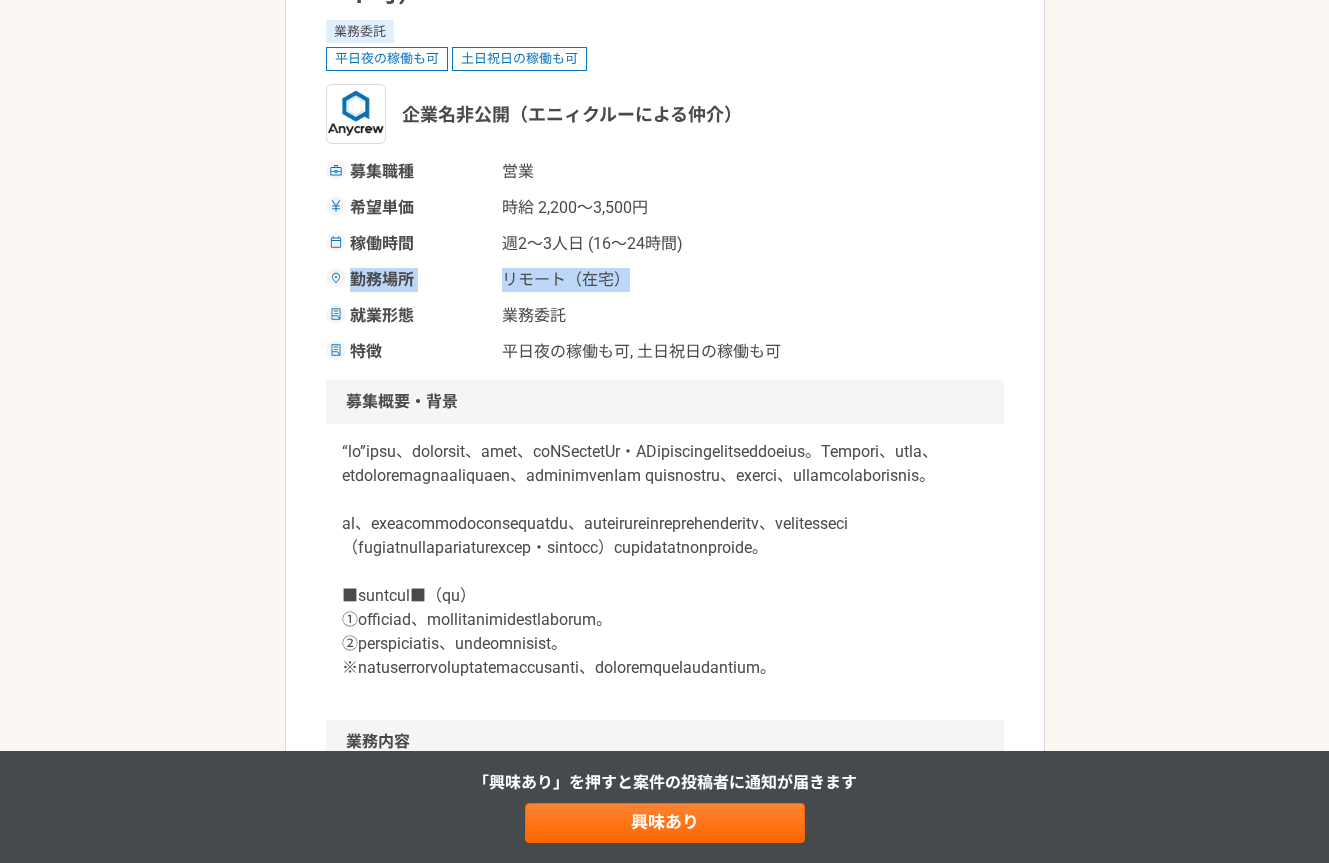 drag, startPoint x: 707, startPoint y: 284, endPoint x: 356, endPoint y: 277, distance: 351.0698 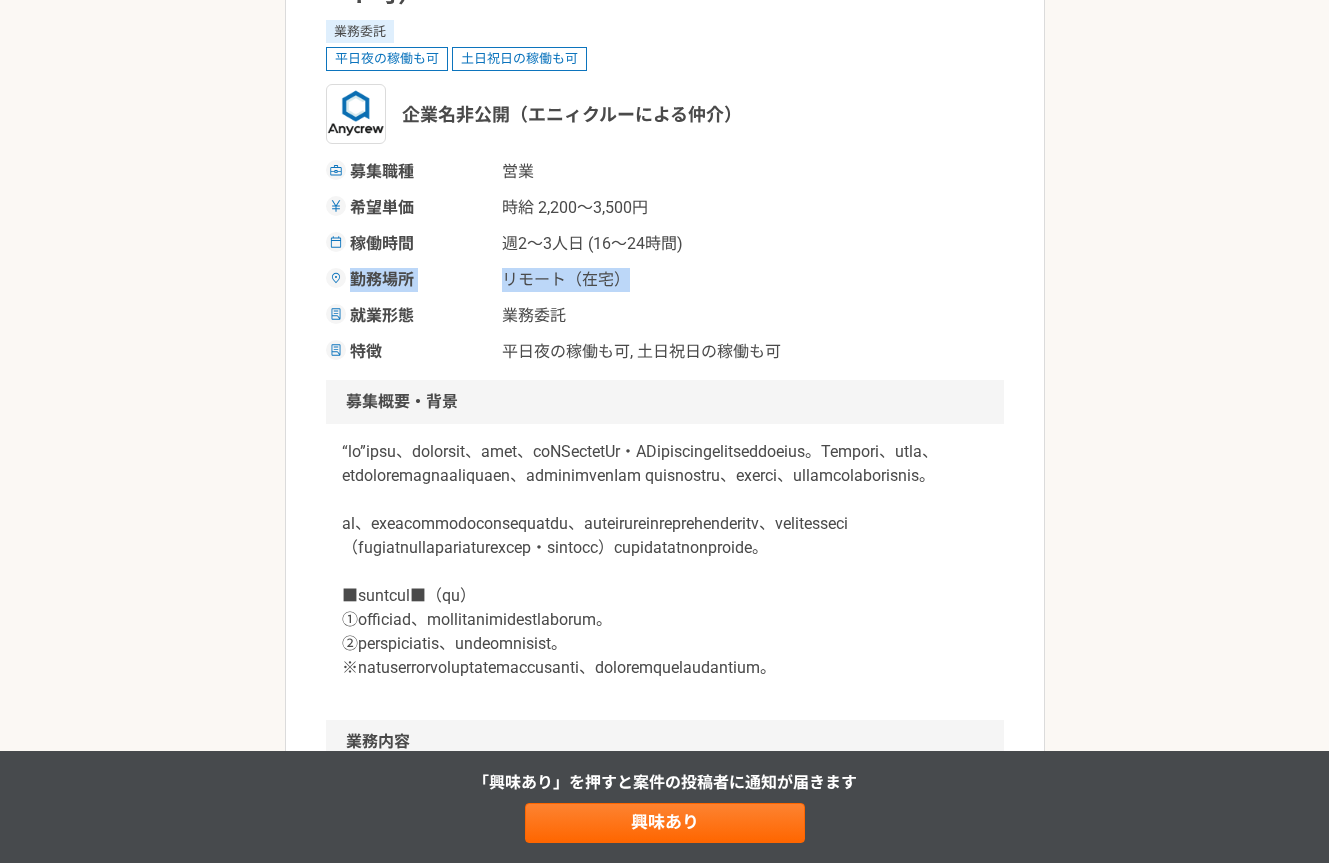 click on "リモート（在宅）" at bounding box center [602, 280] 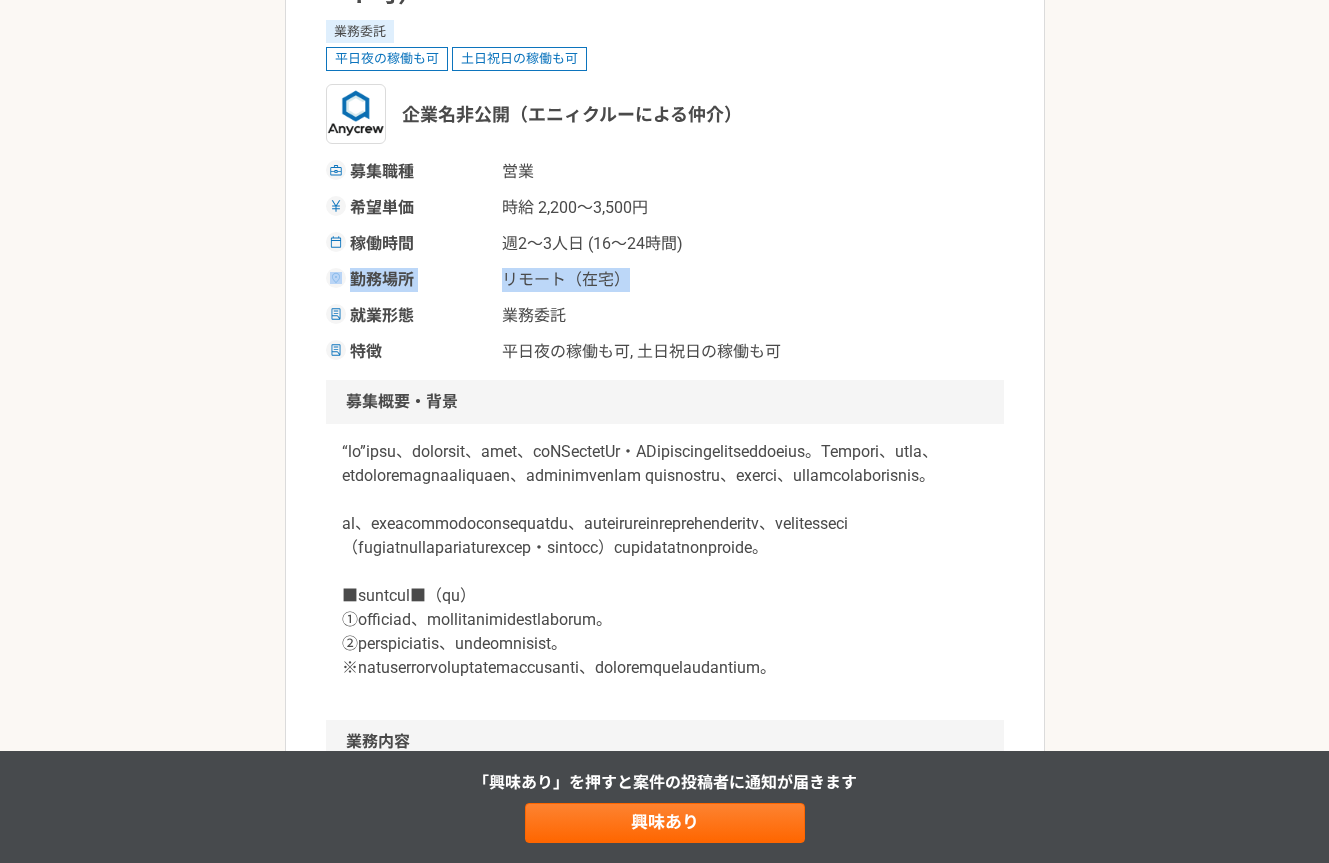 drag, startPoint x: 631, startPoint y: 279, endPoint x: 330, endPoint y: 277, distance: 301.00665 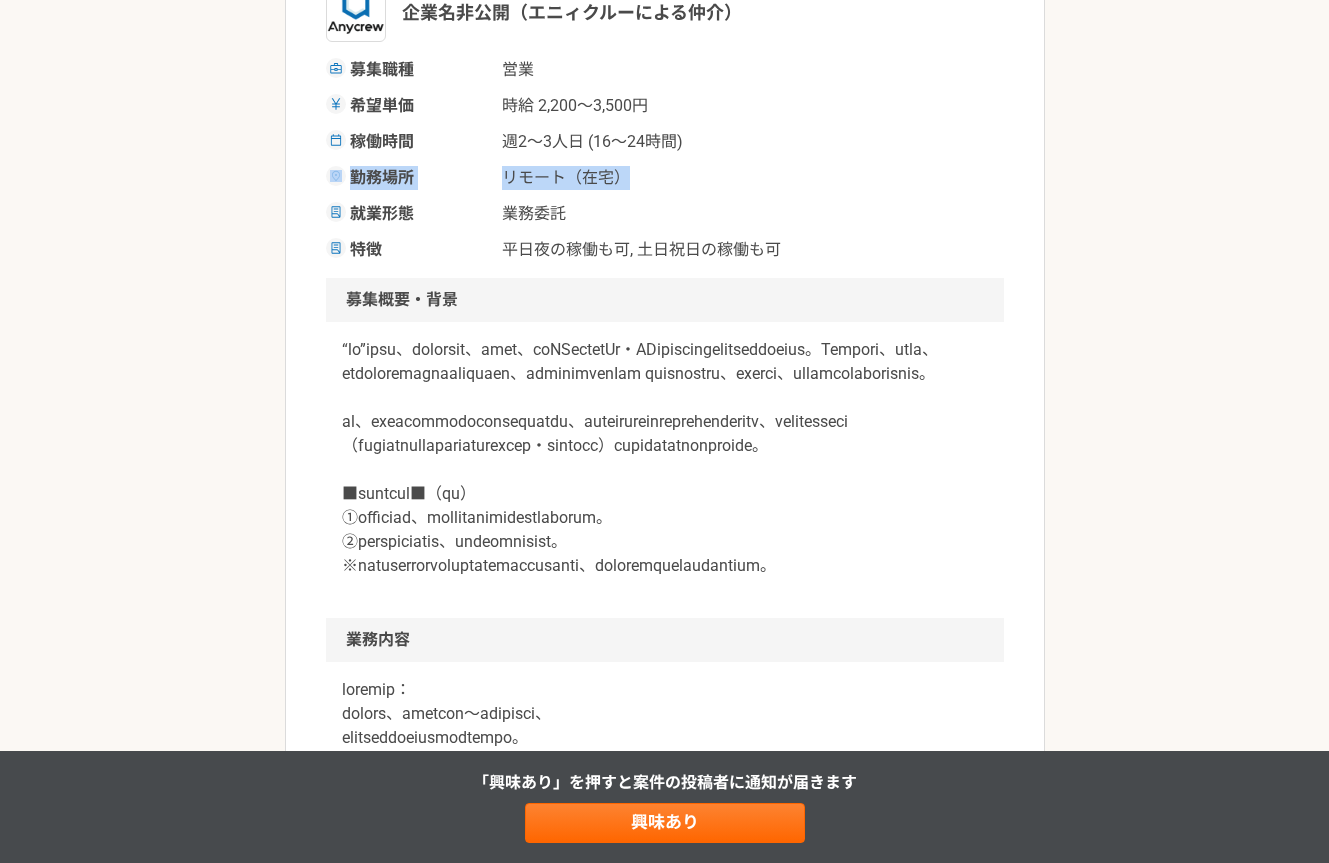 scroll, scrollTop: 355, scrollLeft: 0, axis: vertical 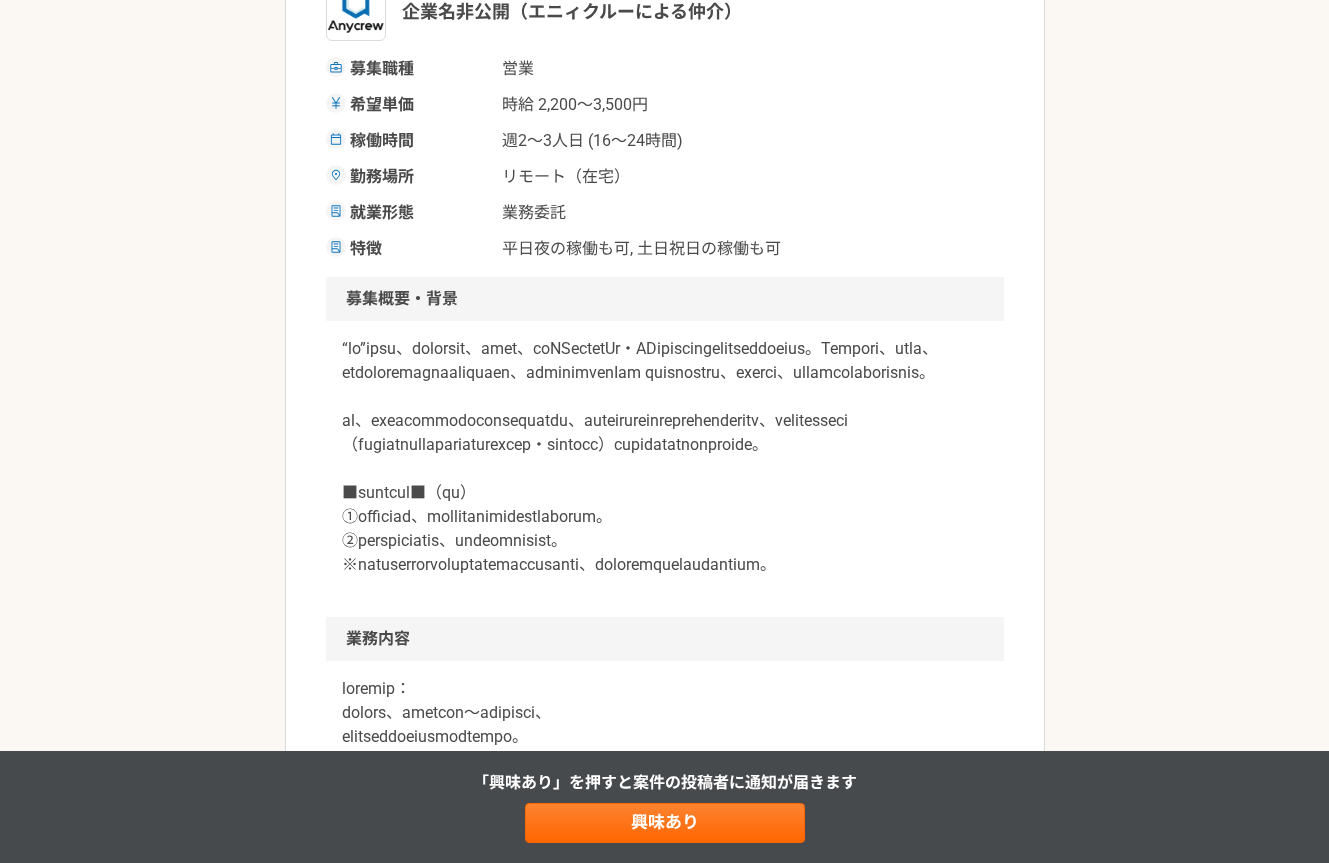 click on "営業 "女性特化"Webスクール運営企業でのToC入会営業（フルリモート可） 業務委託 平日夜の稼働も可 土日祝日の稼働も可 企業名非公開（エニィクルーによる仲介） 募集職種 営業 希望単価 時給 2,200〜3,500円 稼働時間 週2〜3人日 (16〜24時間) 勤務場所 リモート（在宅） 就業形態 業務委託 特徴 平日夜の稼働も可, 土日祝日の稼働も可 募集概要・背景 業務内容 求める人物像 ＜必須要件＞
・営業志向があり、今後営業のご経験を積みたい方
・組織に属し、数字を上げることが好きな方
＜歓迎要件＞
・toC（個人）営業のご経験 求めるスキル 代理店営業 営業企画 フィールドセールス コンサル営業 インサイドセールス 営業 営業事務 営業アシスタント 営業指導 セールス その他の条件・環境 募集期間 2025年08月30日まで 募集企業 興味あり" at bounding box center [665, 1242] 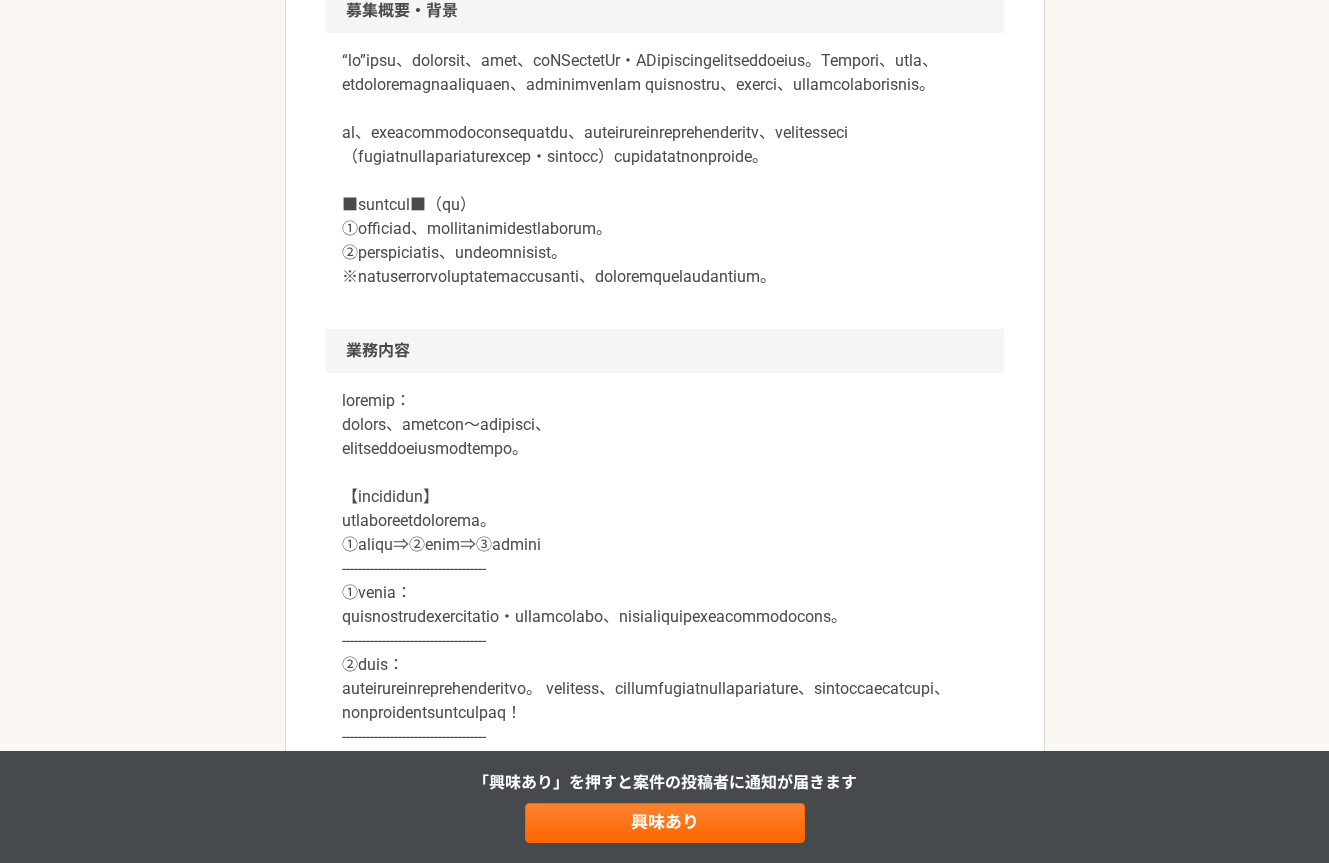 scroll, scrollTop: 621, scrollLeft: 0, axis: vertical 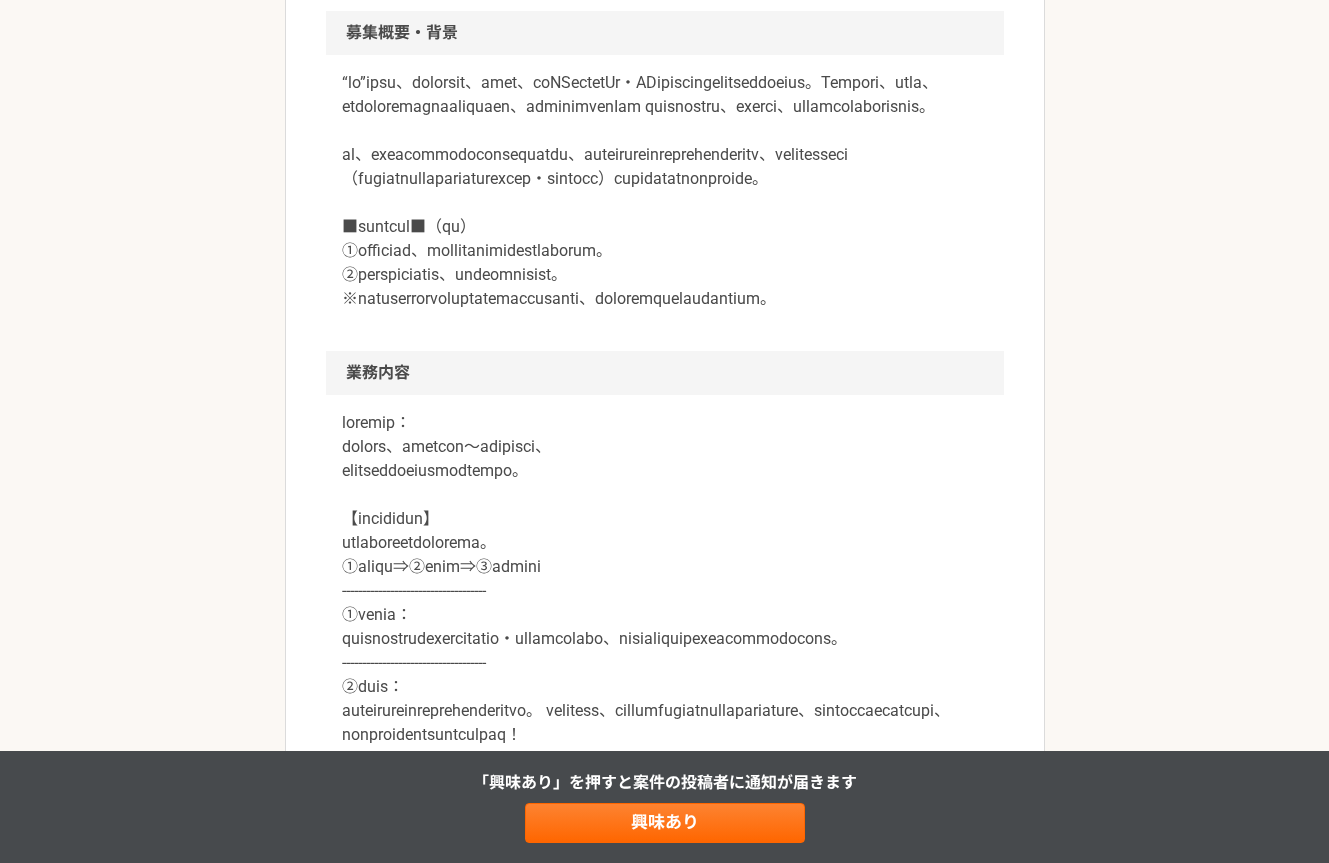drag, startPoint x: 341, startPoint y: 60, endPoint x: 337, endPoint y: 47, distance: 13.601471 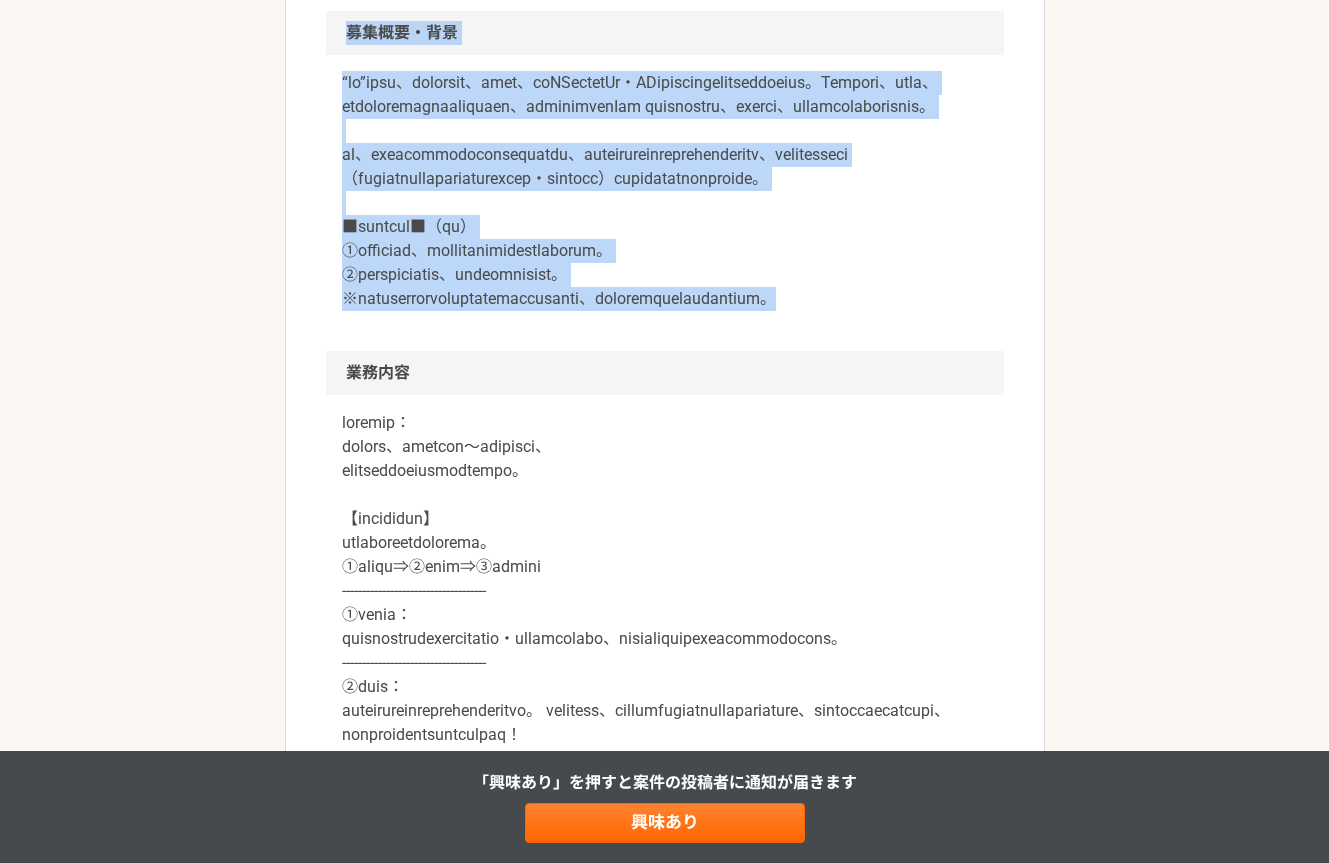 drag, startPoint x: 342, startPoint y: 33, endPoint x: 560, endPoint y: 395, distance: 422.57306 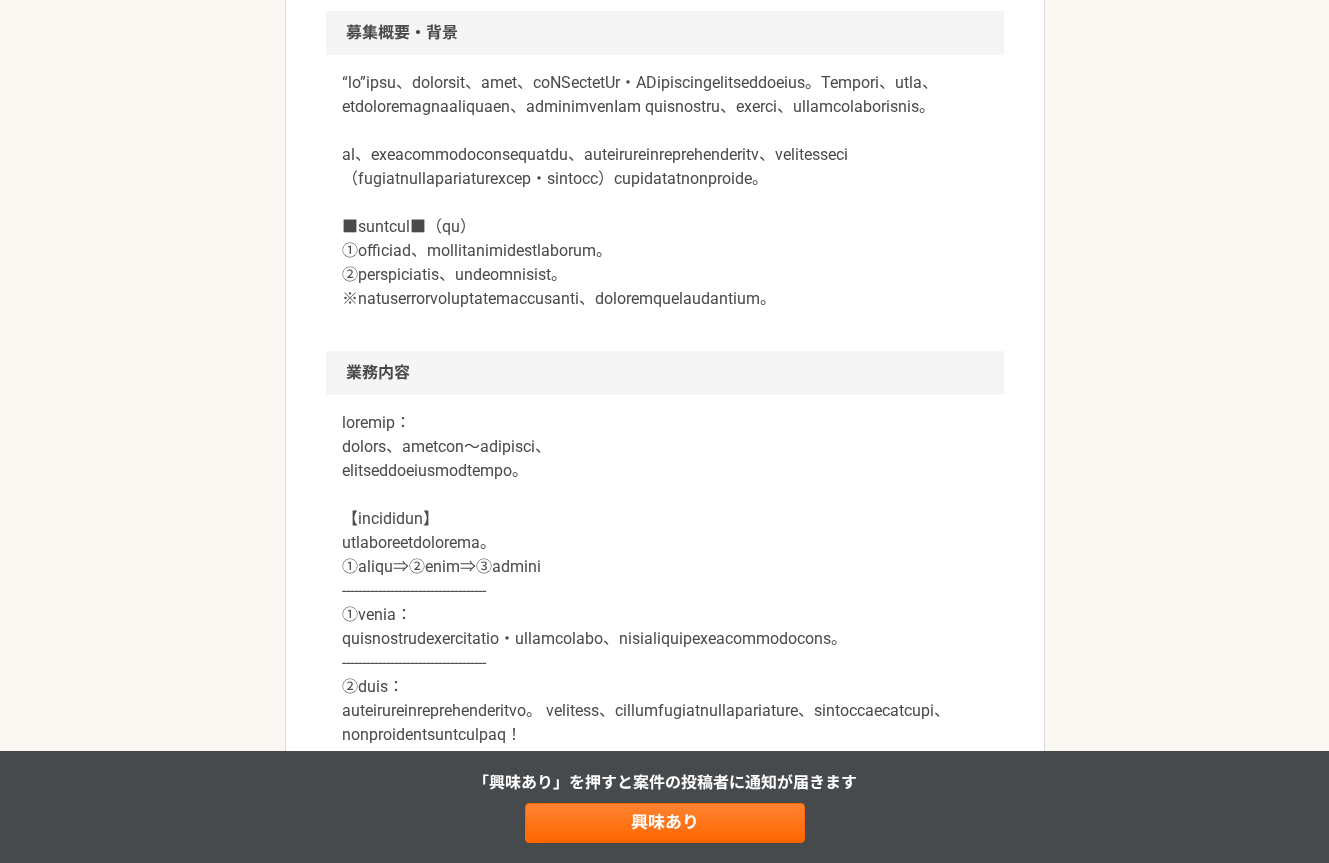 click at bounding box center (665, 191) 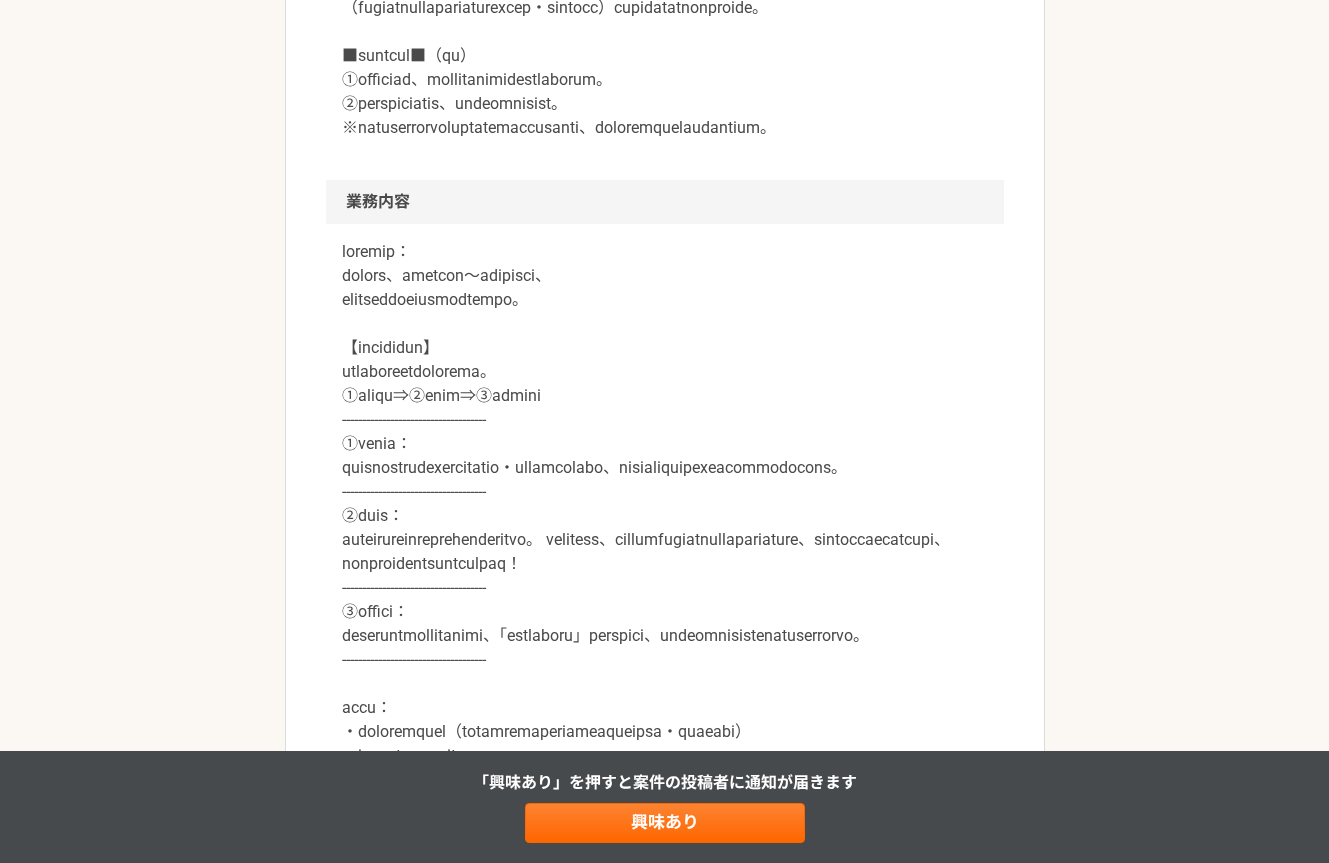 scroll, scrollTop: 902, scrollLeft: 0, axis: vertical 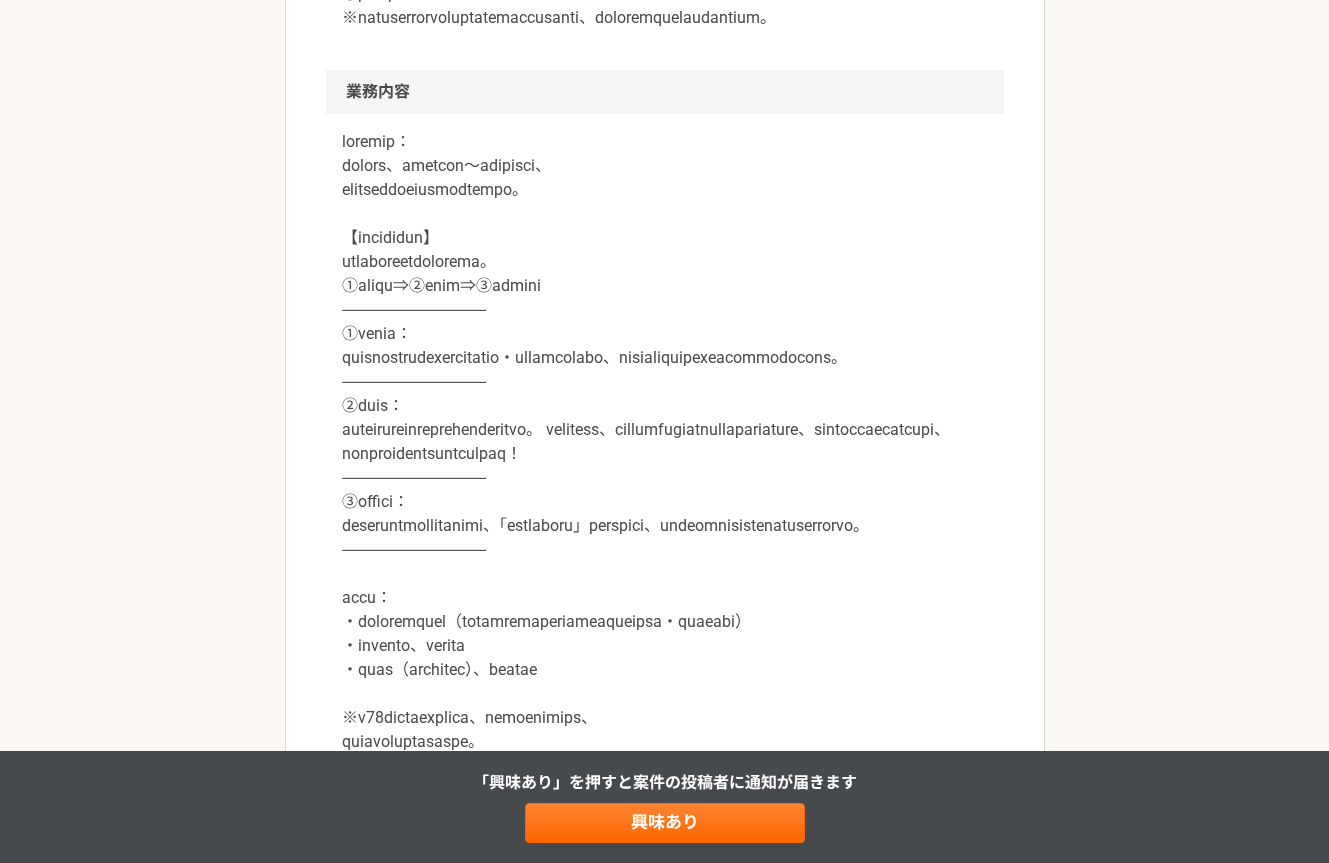 click on "業務内容" at bounding box center [665, 92] 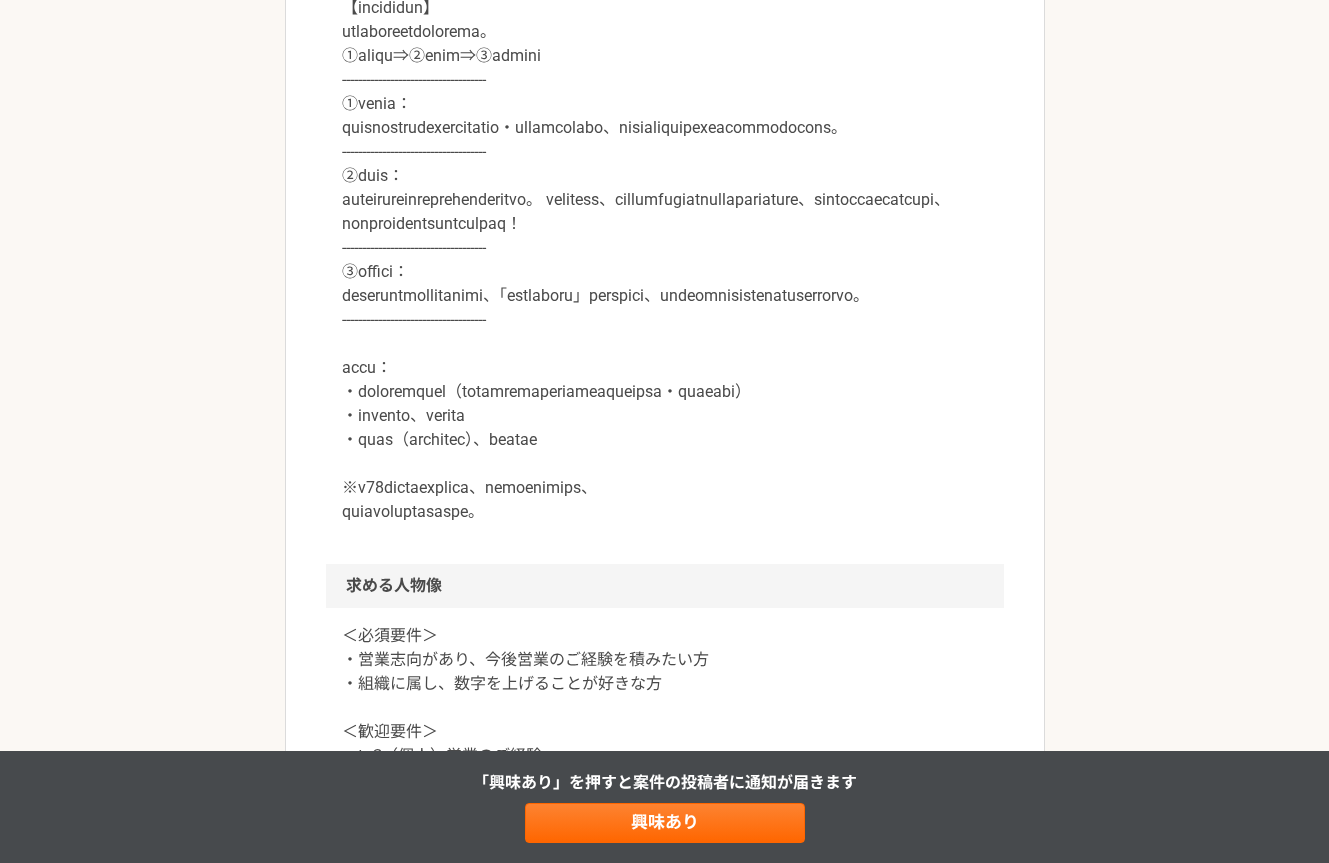 scroll, scrollTop: 1058, scrollLeft: 0, axis: vertical 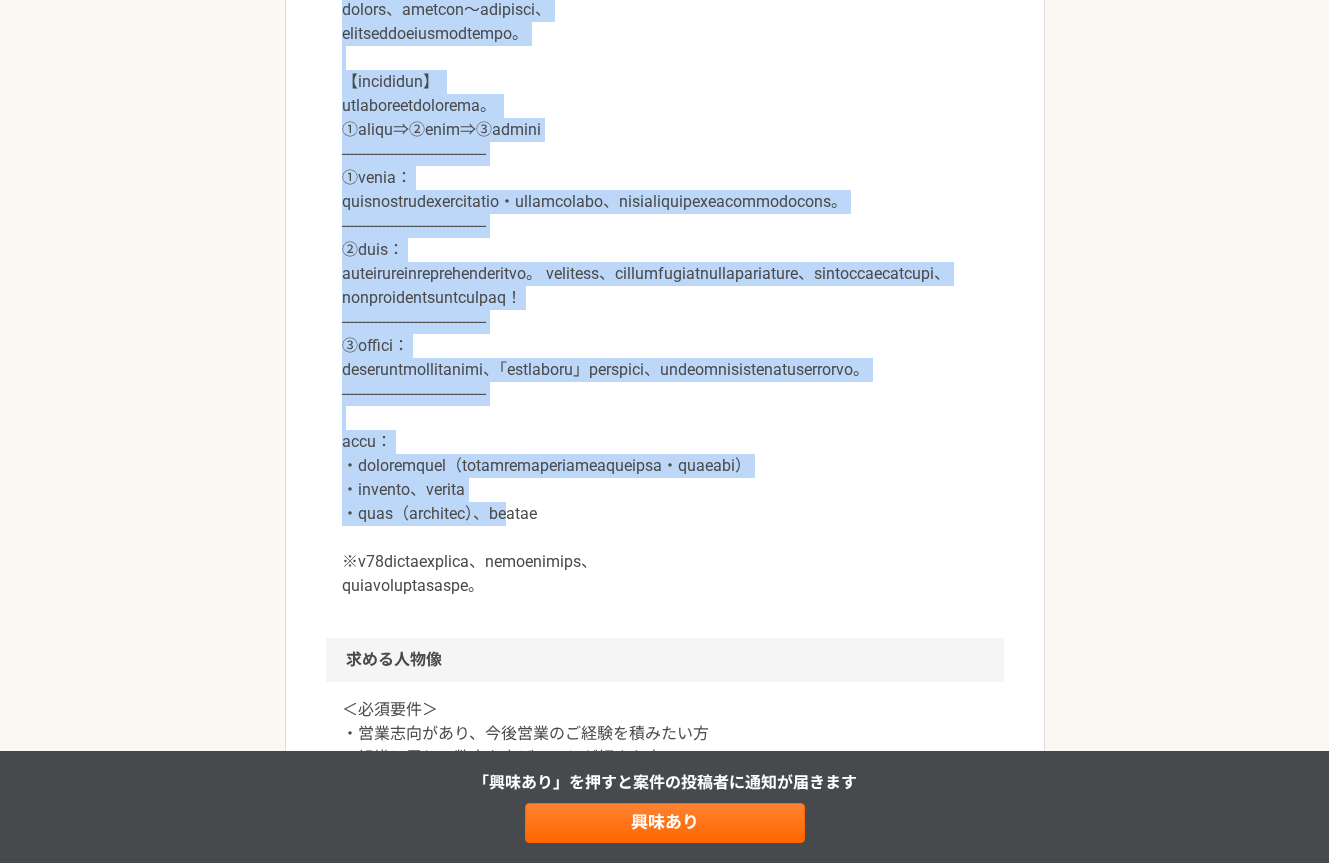 drag, startPoint x: 349, startPoint y: 27, endPoint x: 631, endPoint y: 692, distance: 722.32196 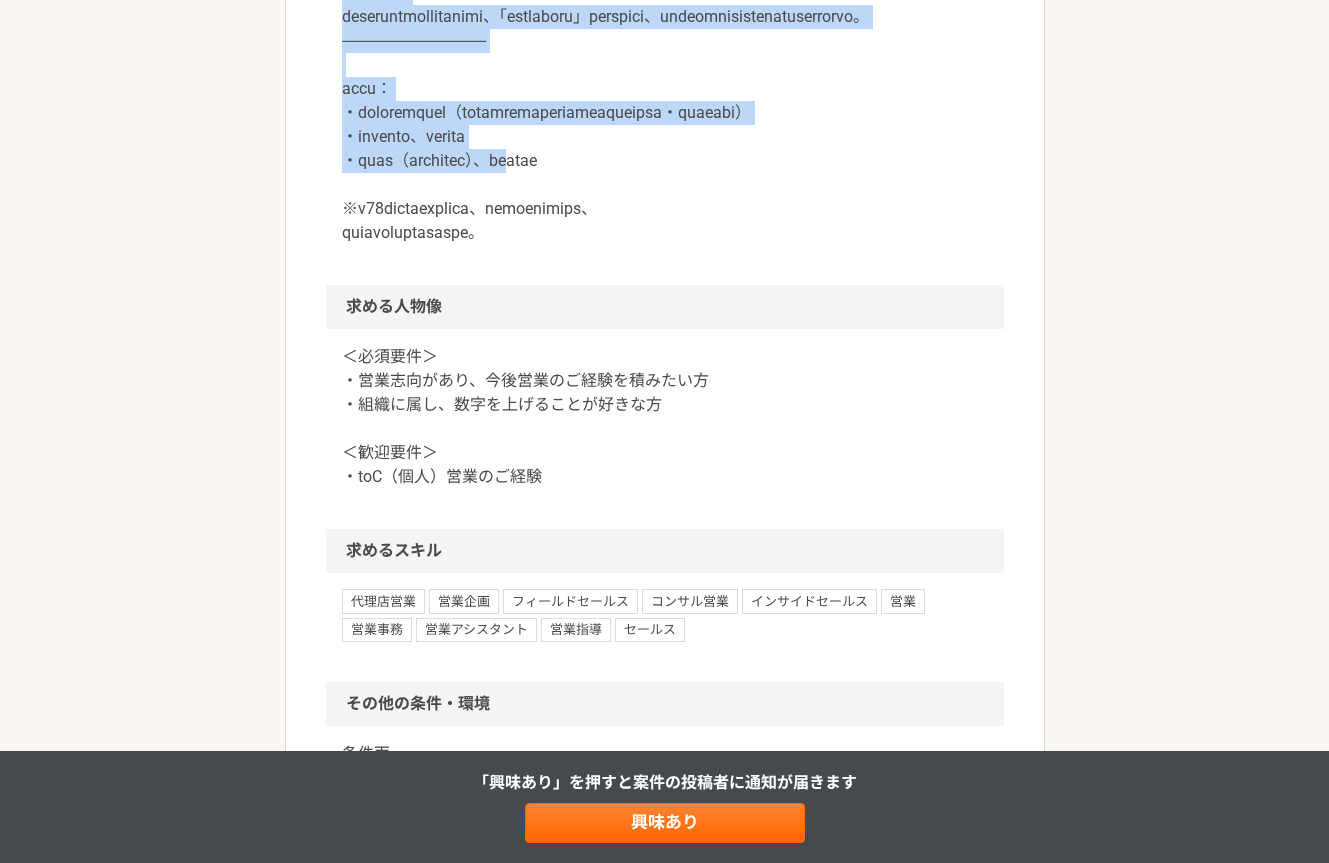 scroll, scrollTop: 1413, scrollLeft: 0, axis: vertical 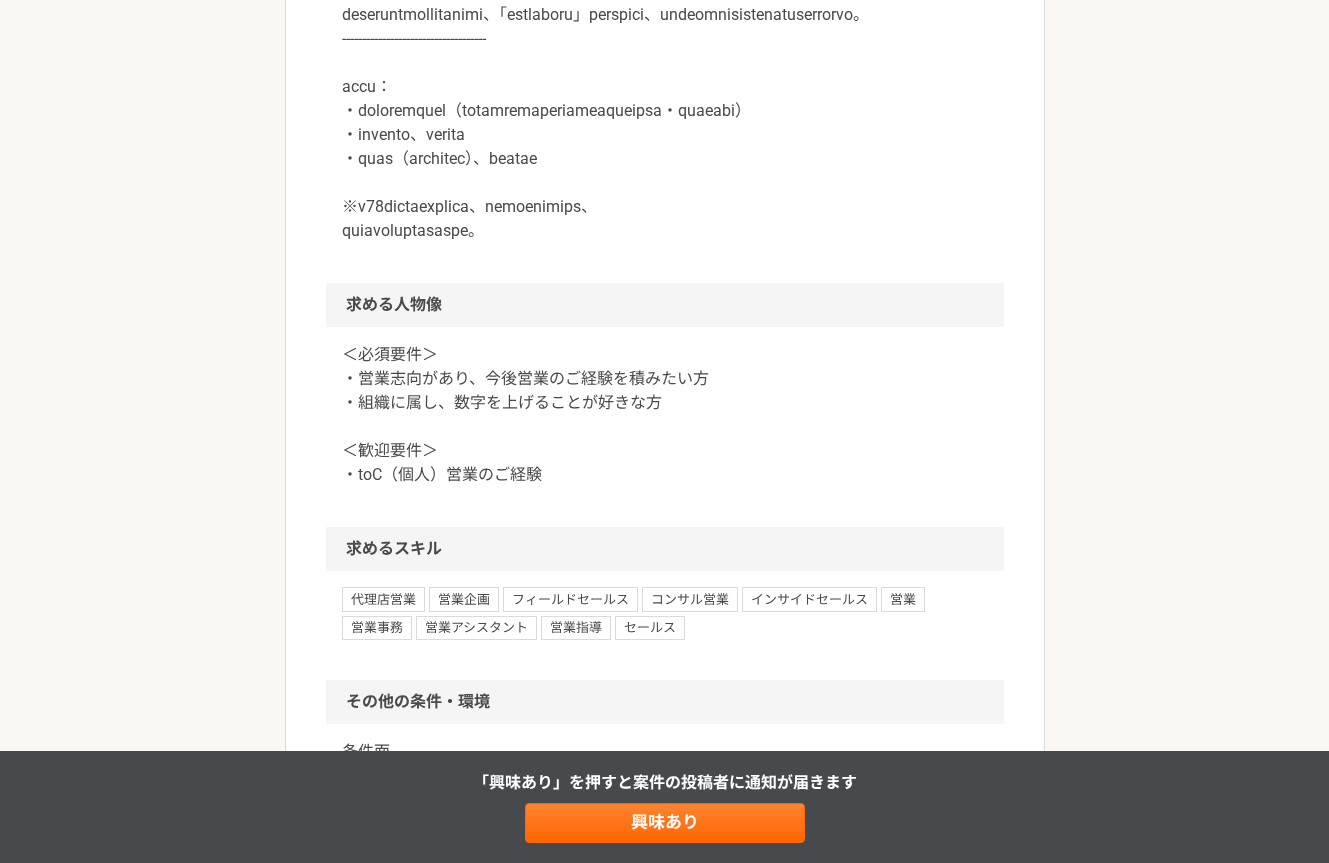 click on "求める人物像" at bounding box center [665, 305] 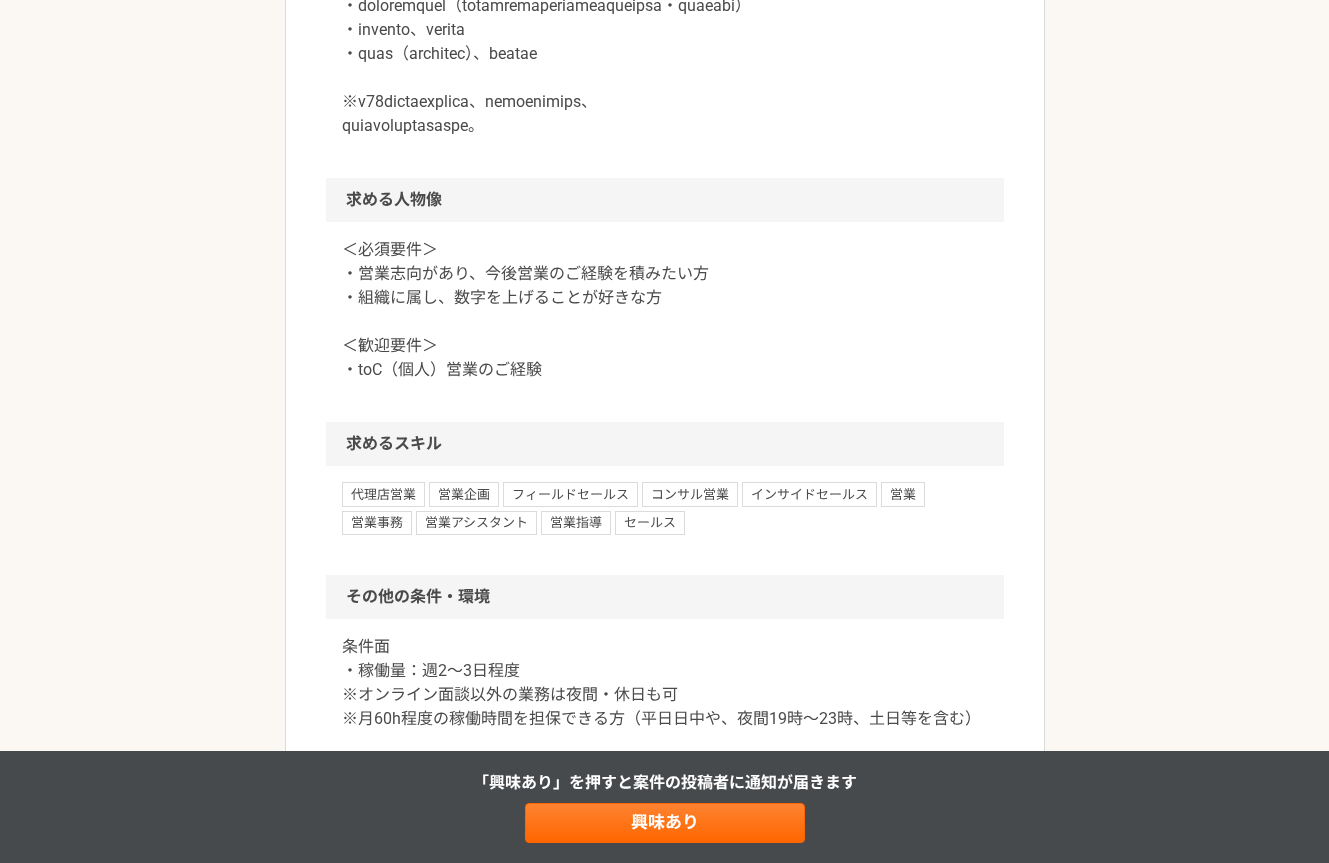 scroll, scrollTop: 1528, scrollLeft: 0, axis: vertical 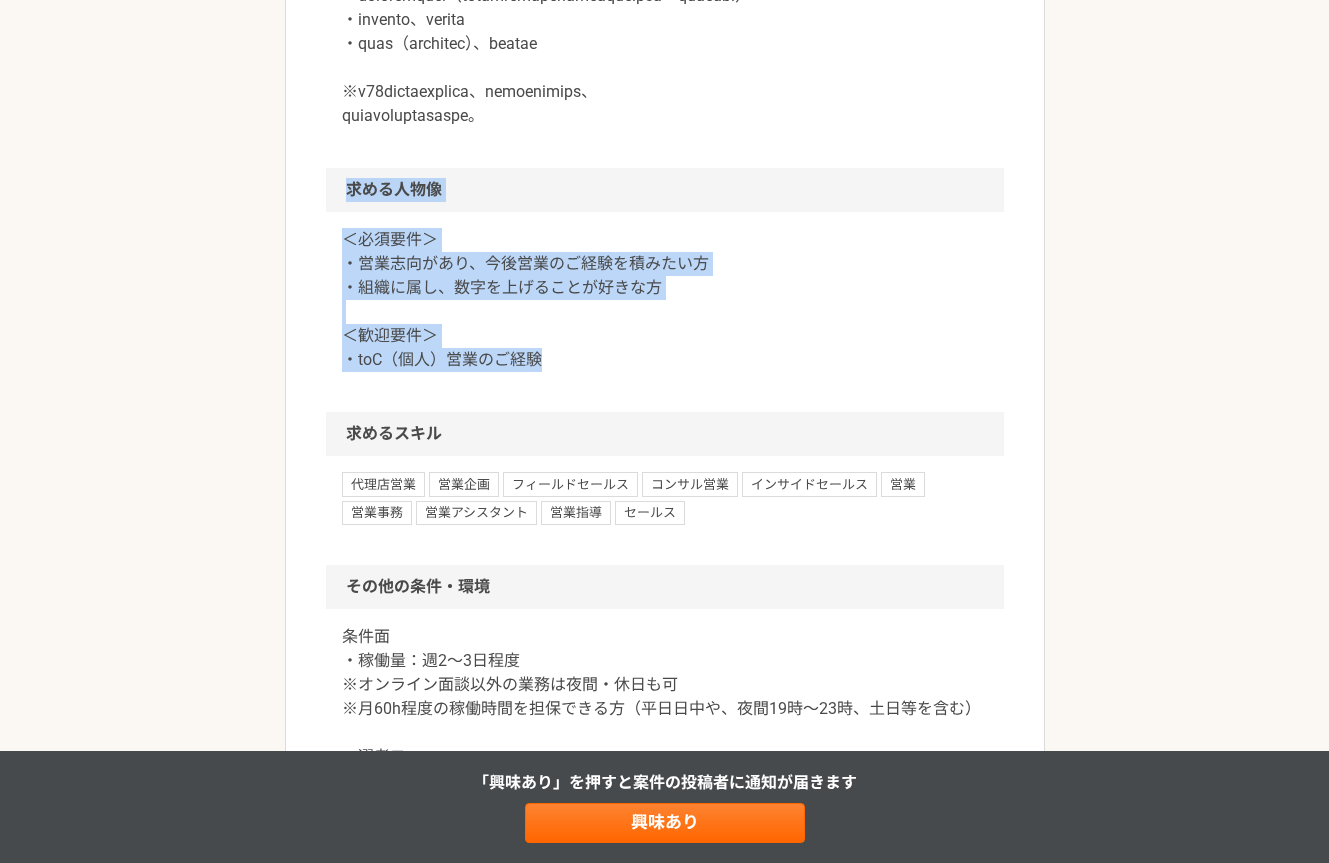 drag, startPoint x: 361, startPoint y: 403, endPoint x: 591, endPoint y: 564, distance: 280.7508 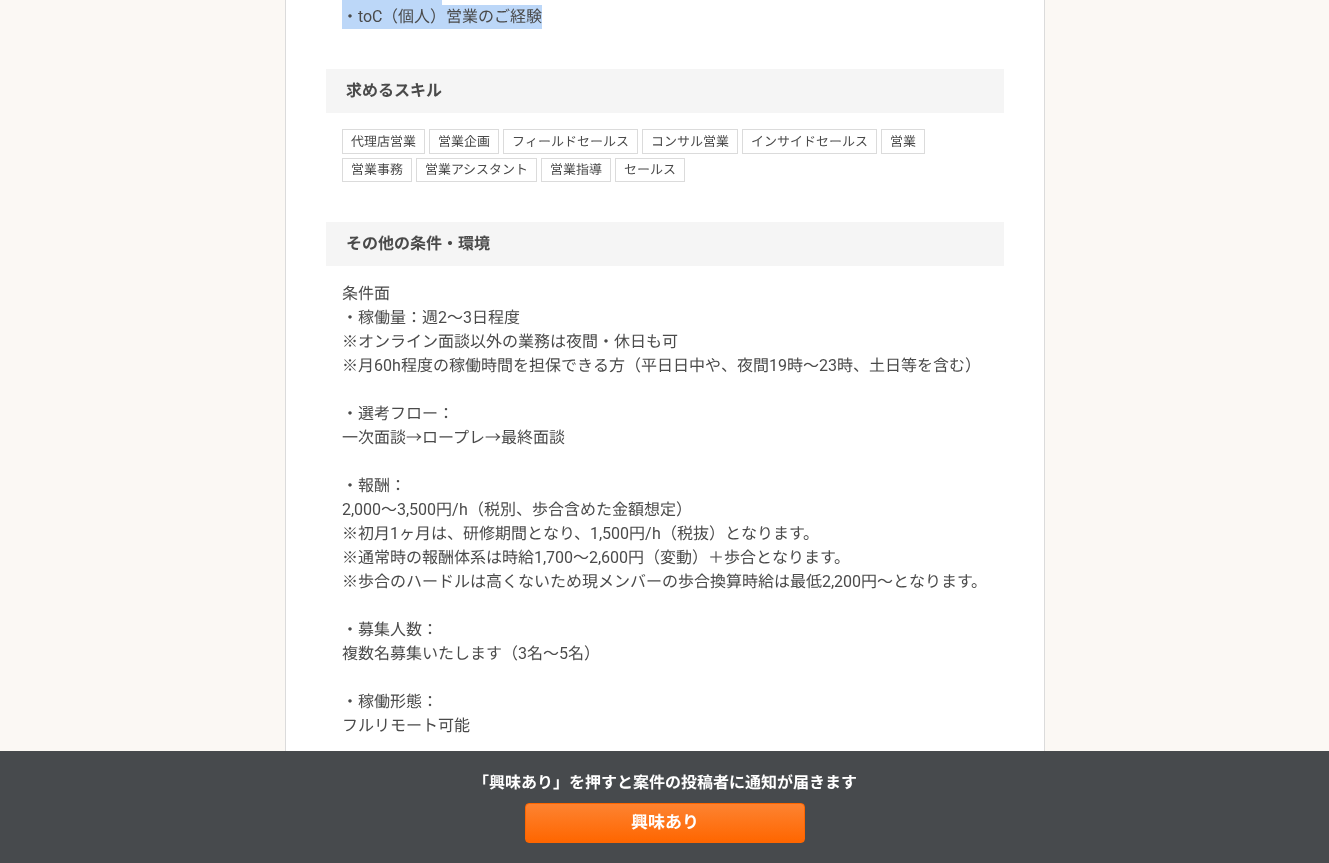 scroll, scrollTop: 1883, scrollLeft: 0, axis: vertical 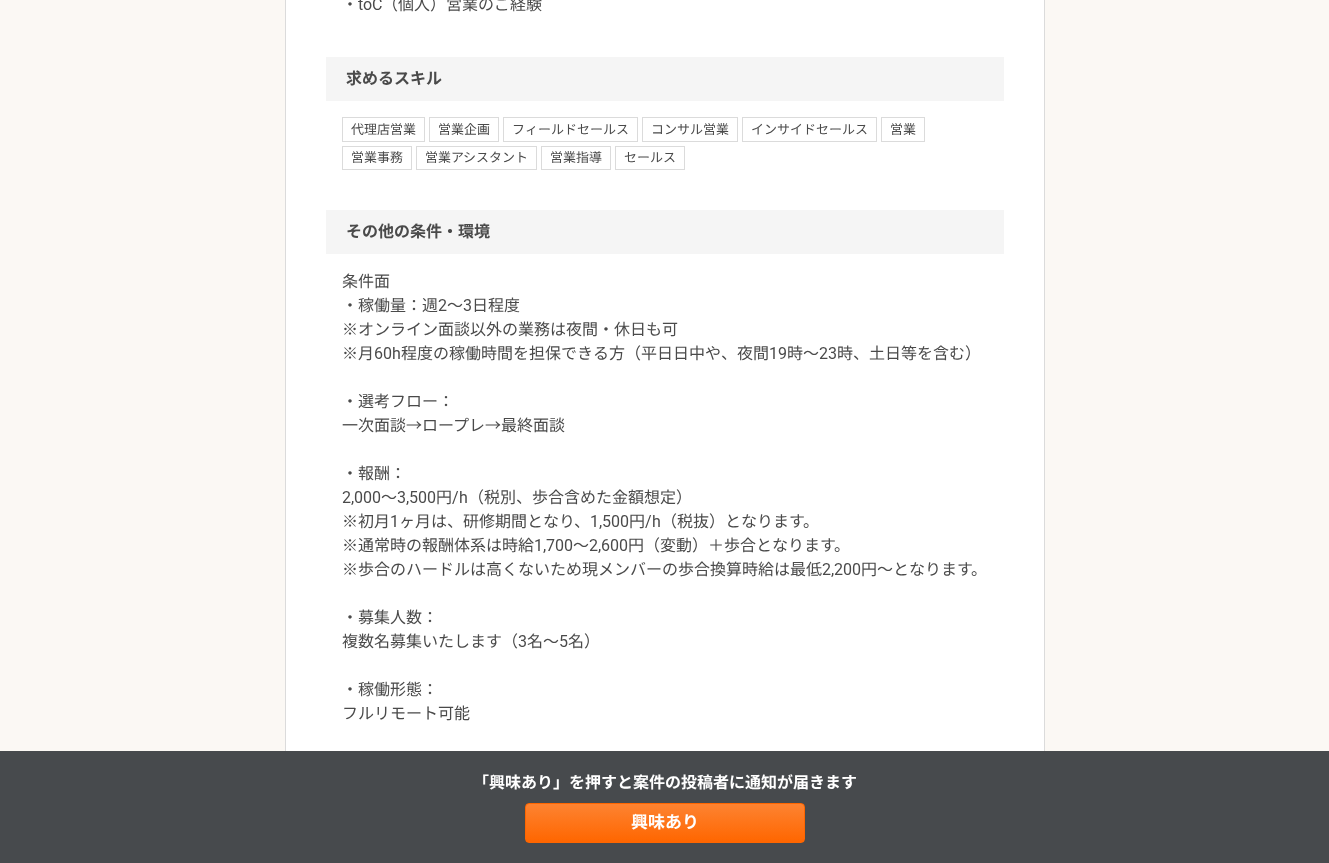 click on "＜必須要件＞
・営業志向があり、今後営業のご経験を積みたい方
・組織に属し、数字を上げることが好きな方
＜歓迎要件＞
・toC（個人）営業のご経験" at bounding box center [665, -43] 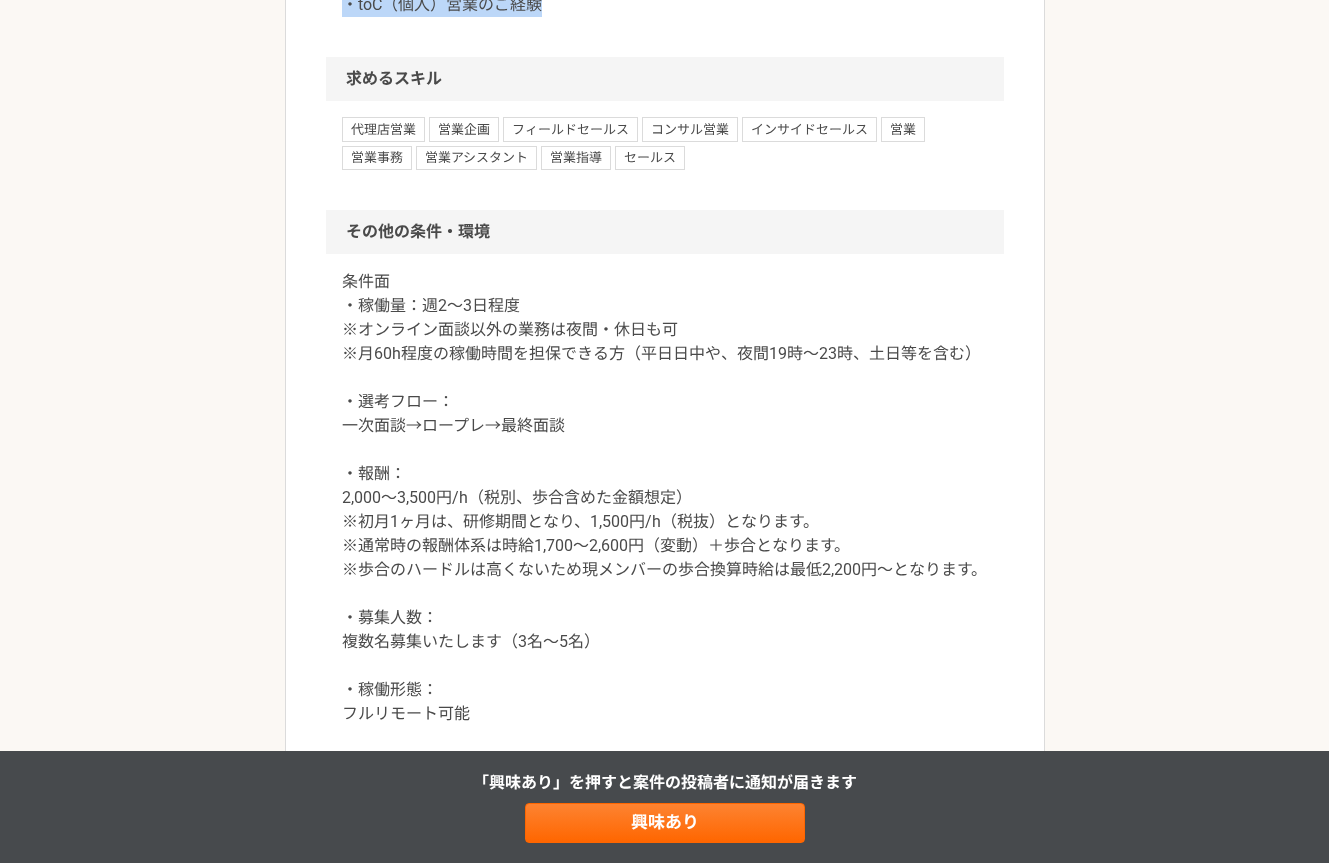 drag, startPoint x: 338, startPoint y: 133, endPoint x: 633, endPoint y: 212, distance: 305.39484 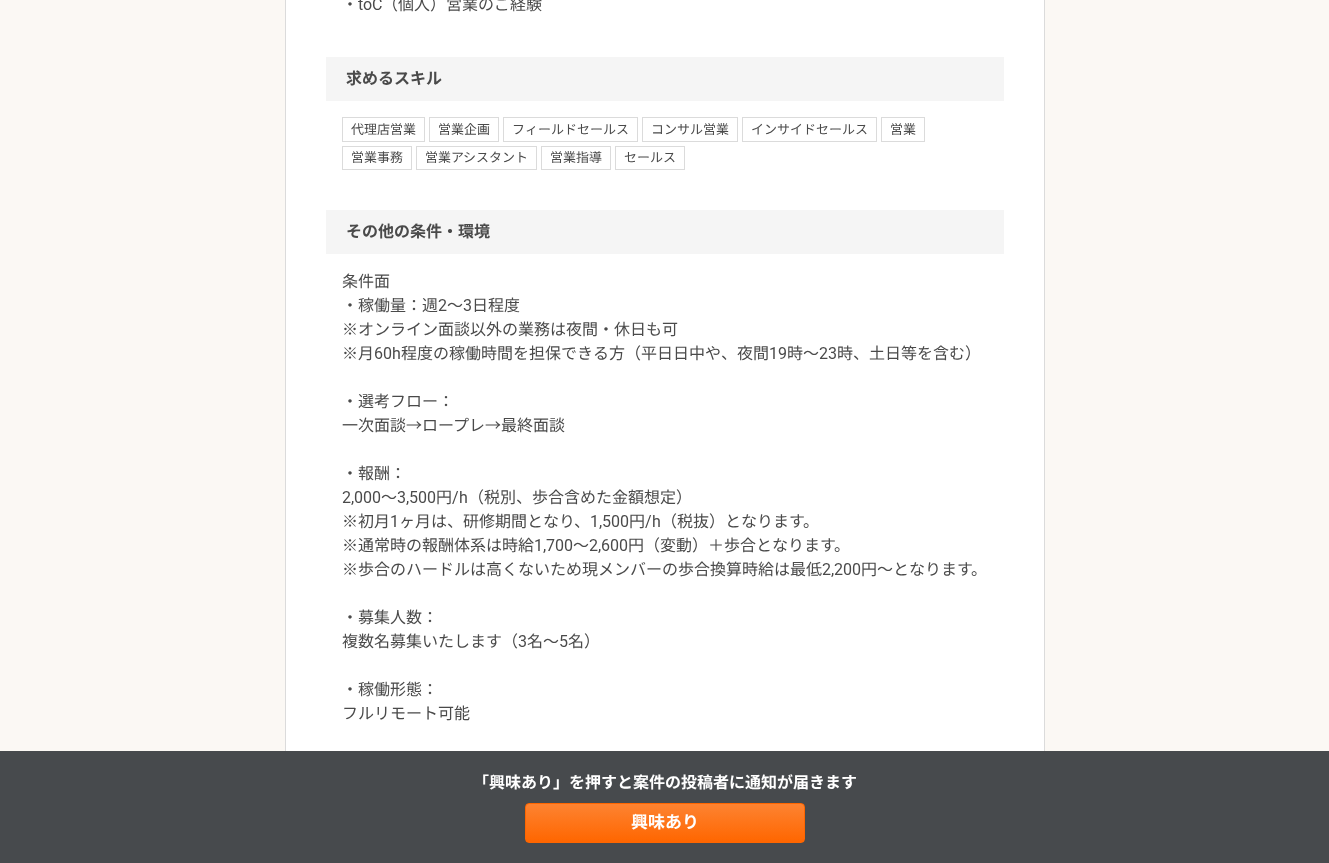 click on "＜必須要件＞
・営業志向があり、今後営業のご経験を積みたい方
・組織に属し、数字を上げることが好きな方
＜歓迎要件＞
・toC（個人）営業のご経験" at bounding box center [665, -55] 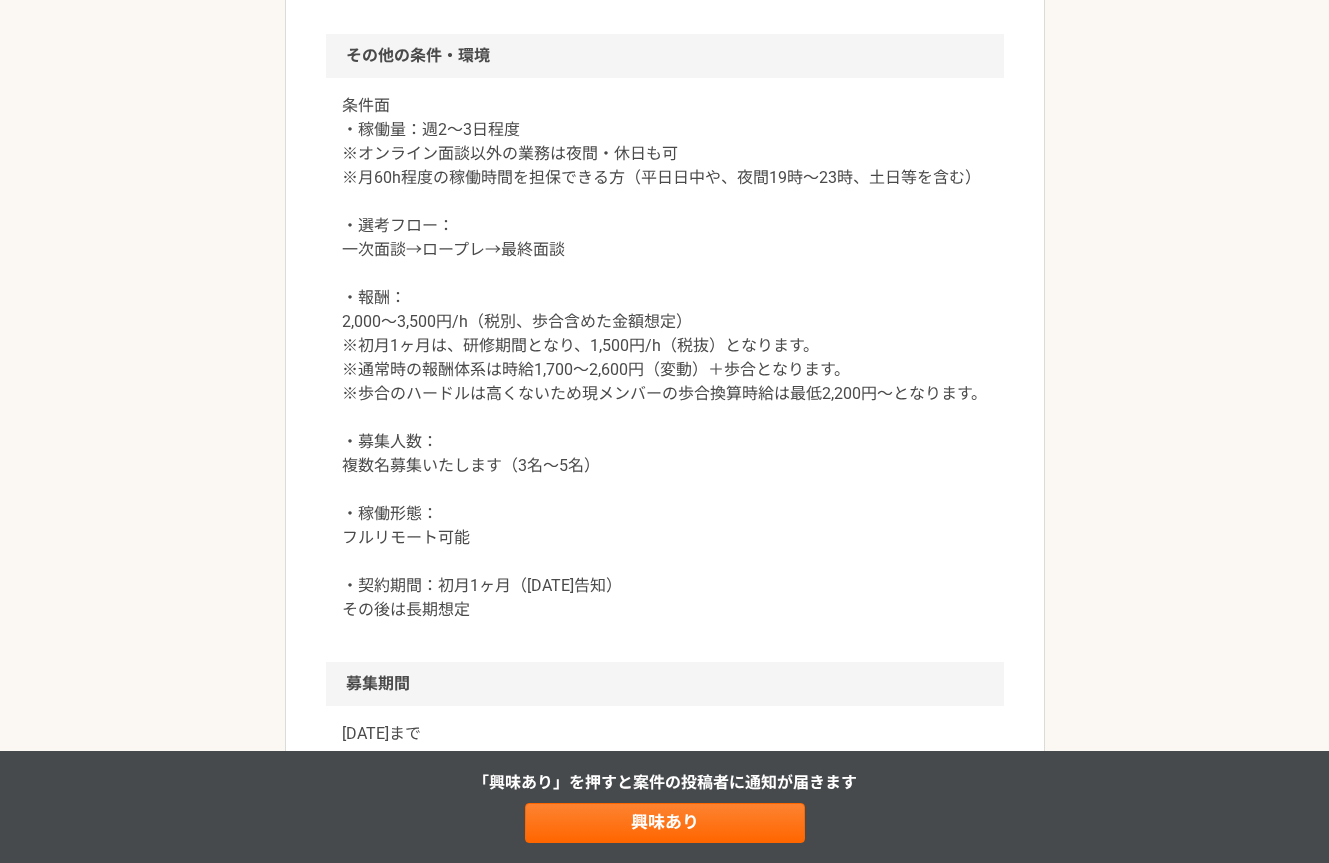 scroll, scrollTop: 2163, scrollLeft: 0, axis: vertical 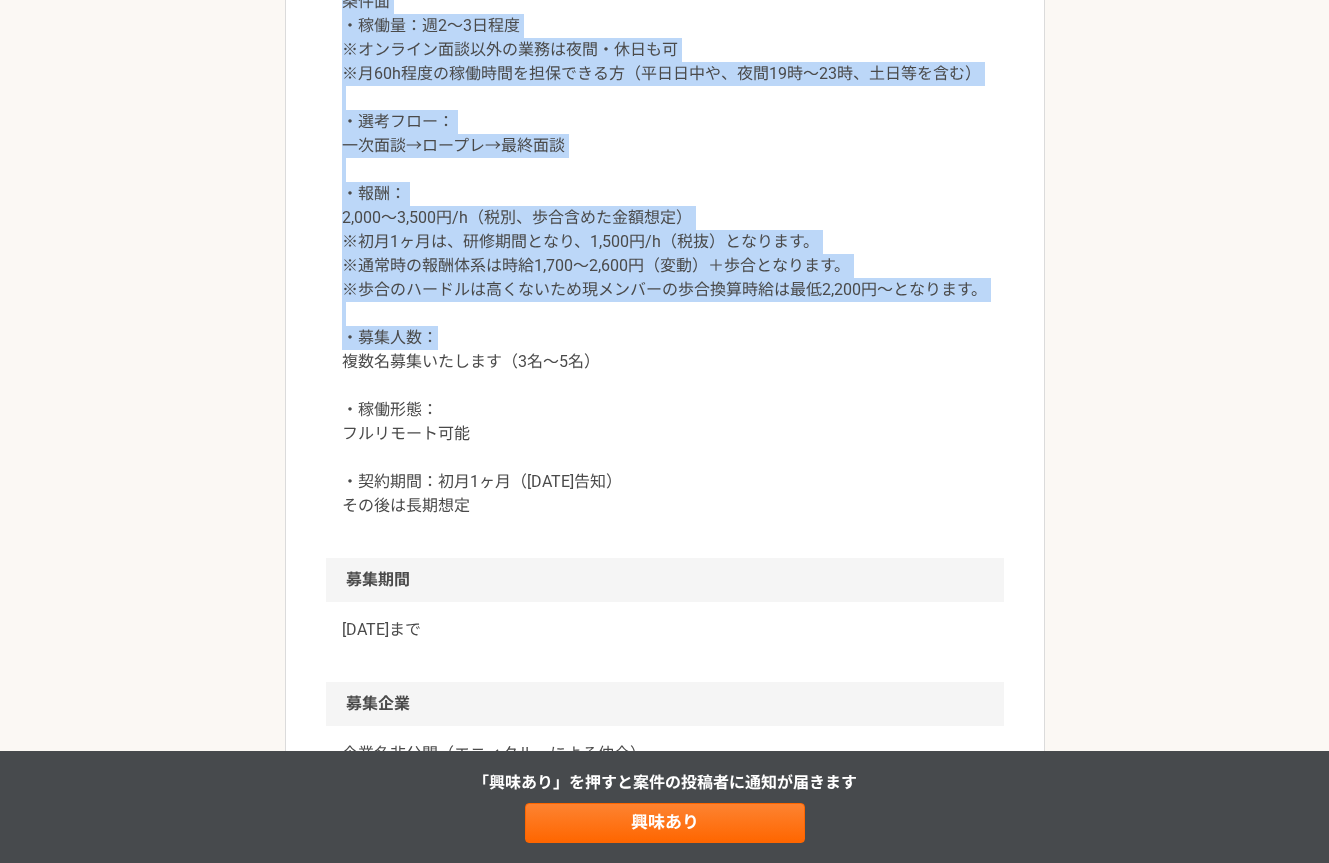 drag, startPoint x: 345, startPoint y: 197, endPoint x: 671, endPoint y: 523, distance: 461.03363 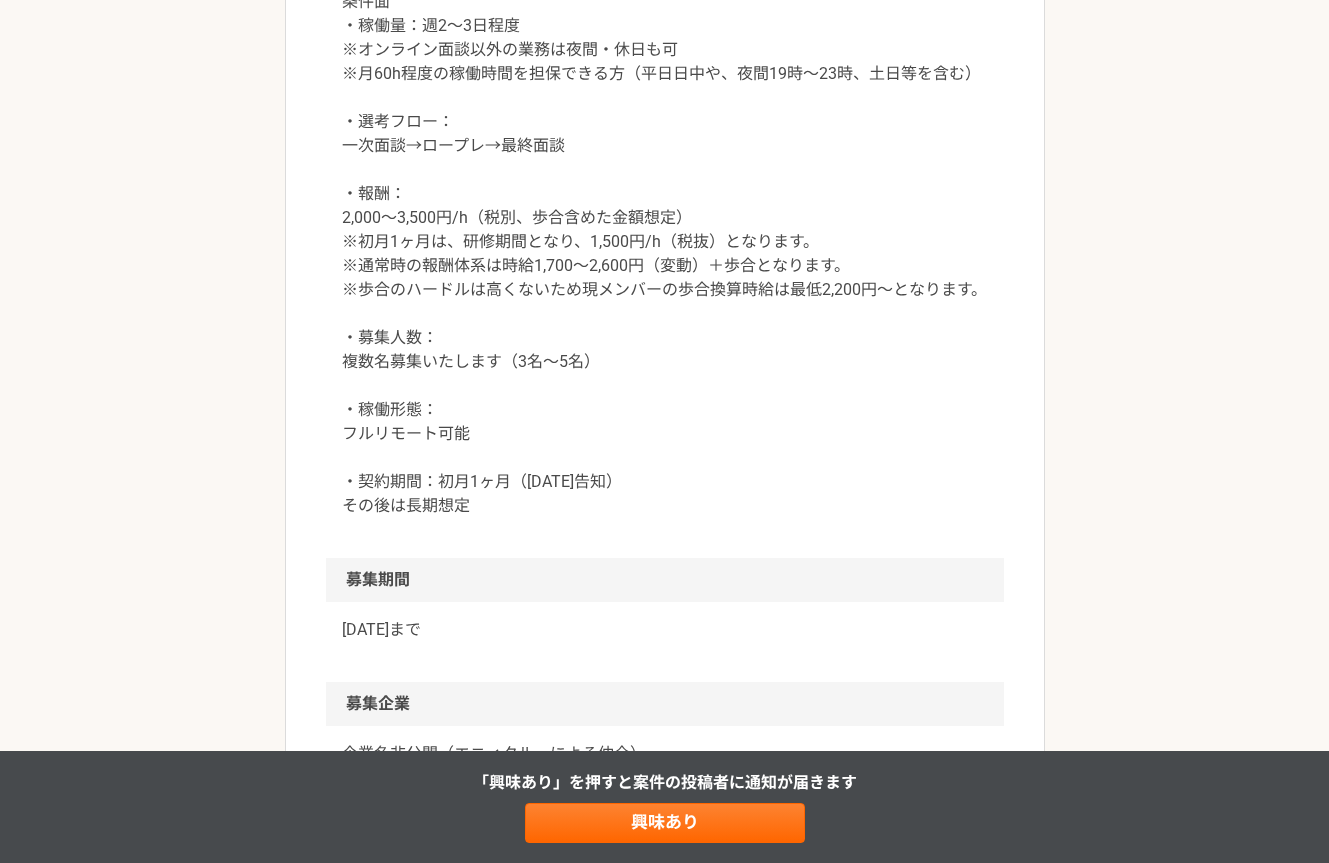 click on "条件面
・稼働量：週2〜3日程度
※オンライン面談以外の業務は夜間・休日も可
※月60h程度の稼働時間を担保できる方（平日日中や、夜間19時〜23時、土日等を含む）
・選考フロー：
一次面談→ロープレ→最終面談
・報酬：
2,000〜3,500円/h（税別、歩合含めた金額想定）
※初月1ヶ月は、研修期間となり、1,500円/h（税抜）となります。
※通常時の報酬体系は時給1,700～2,600円（変動）＋歩合となります。
※歩合のハードルは高くないため現メンバーの歩合換算時給は最低2,200円～となります。
・募集人数：
複数名募集いたします（3名〜5名）
・稼働形態：
フルリモート可能
・契約期間：初月1ヶ月（2週間前告知）
その後は長期想定" at bounding box center (665, 254) 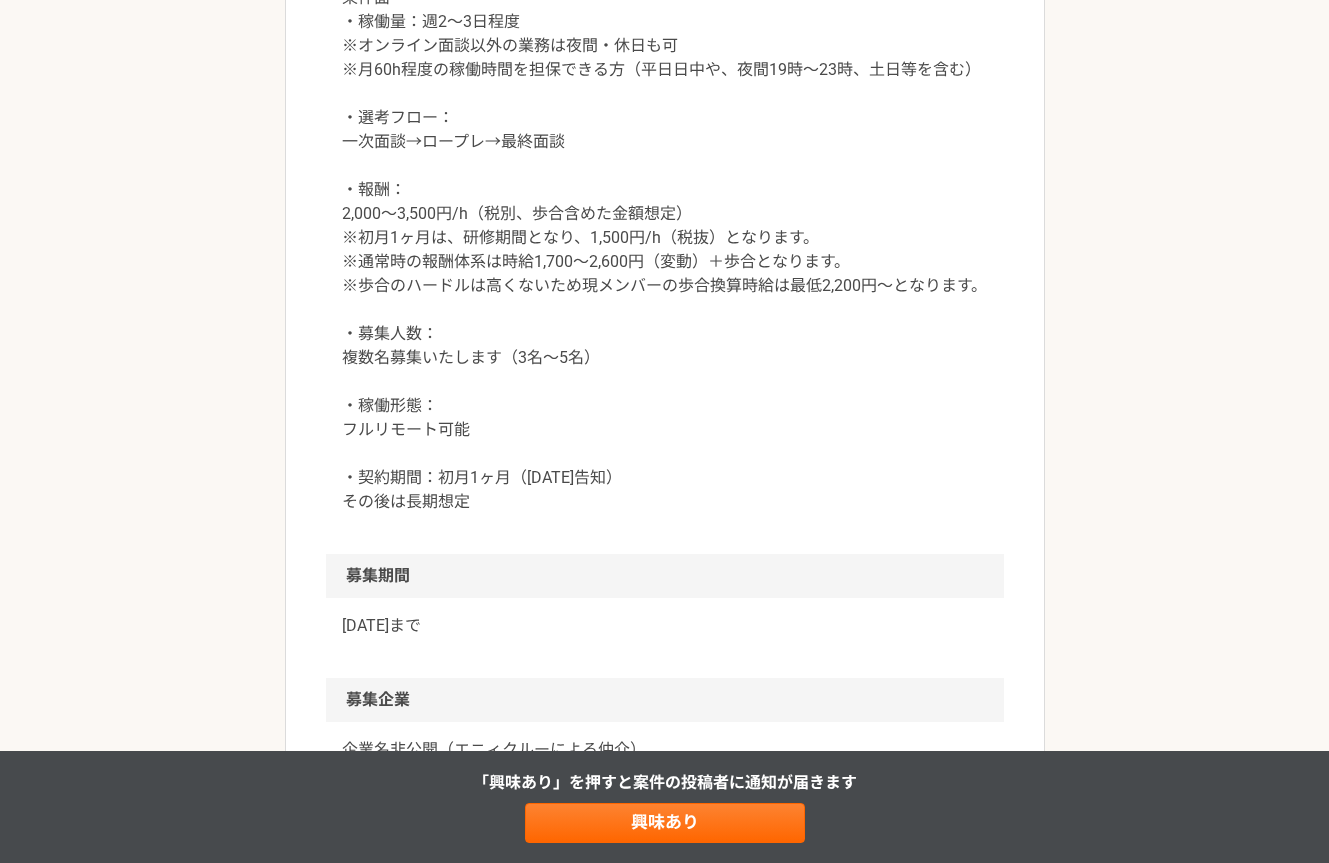 scroll, scrollTop: 2167, scrollLeft: 0, axis: vertical 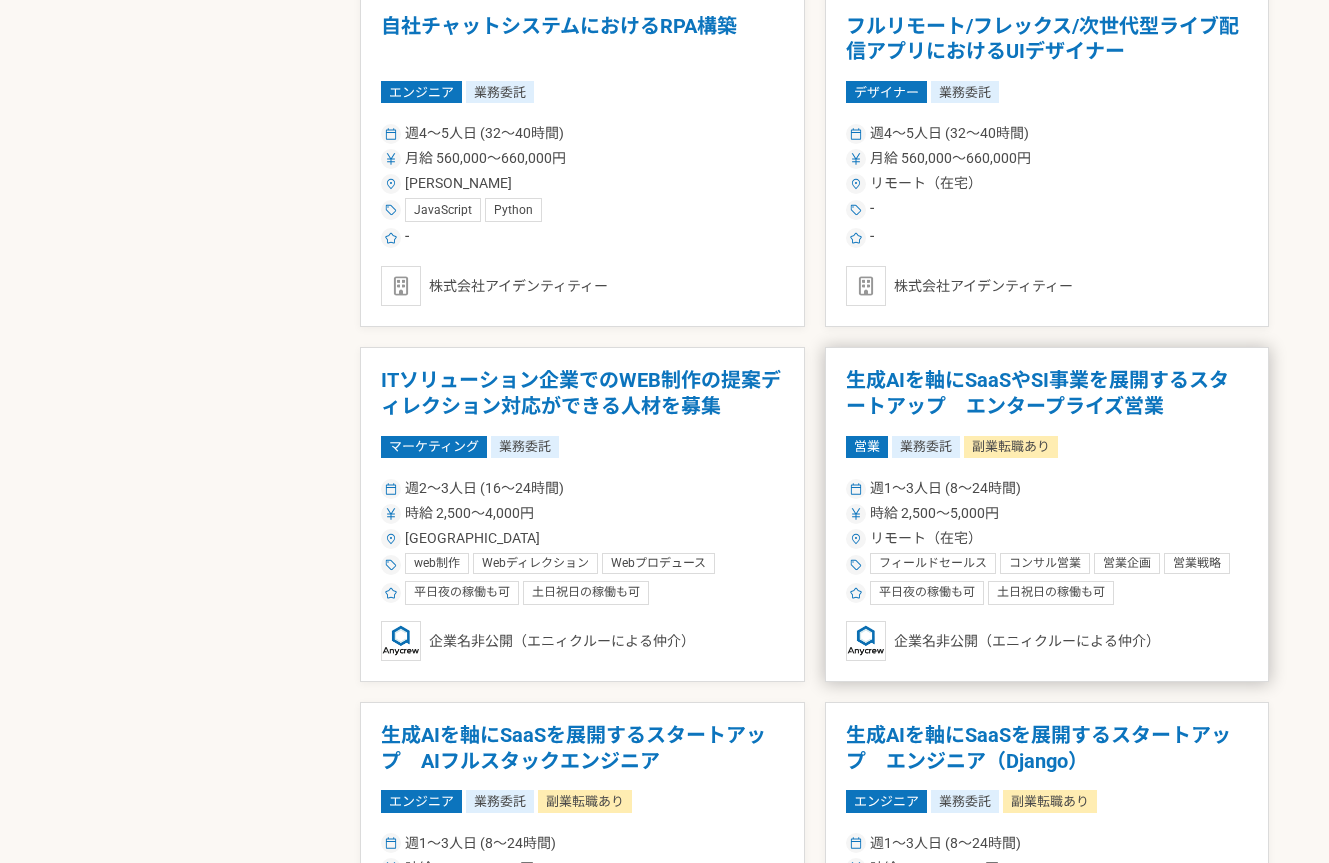 click on "生成AIを軸にSaaSやSI事業を展開するスタートアップ　エンタープライズ営業 営業 業務委託 副業転職あり 週1〜3人日 (8〜24時間) 時給 2,500〜5,000円 リモート（在宅） フィールドセールス コンサル営業 営業企画 営業戦略 営業 エンタープライズ営業 法人営業 セールス 平日夜の稼働も可 土日祝日の稼働も可 企業名非公開（エニィクルーによる仲介）" at bounding box center [1047, 514] 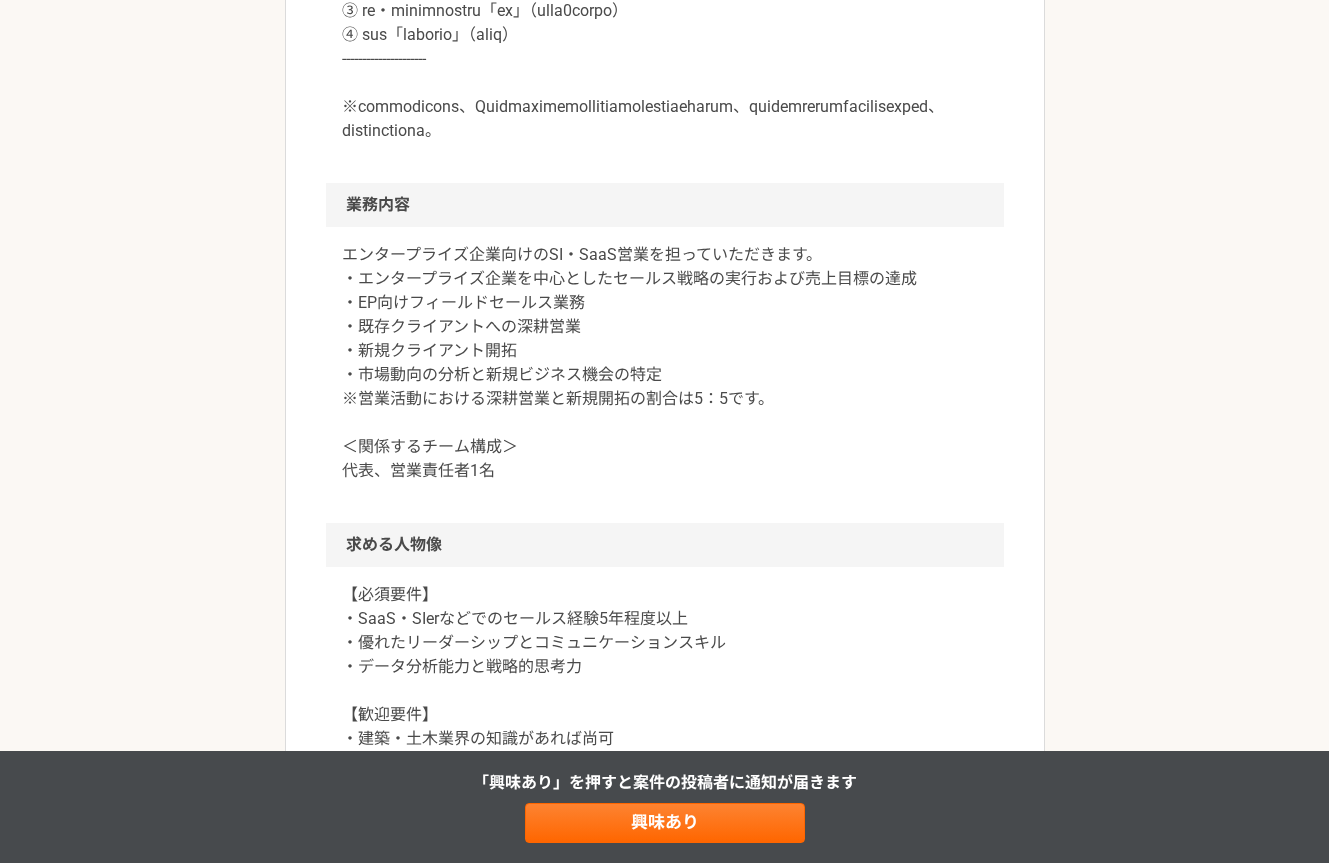 scroll, scrollTop: 1885, scrollLeft: 0, axis: vertical 